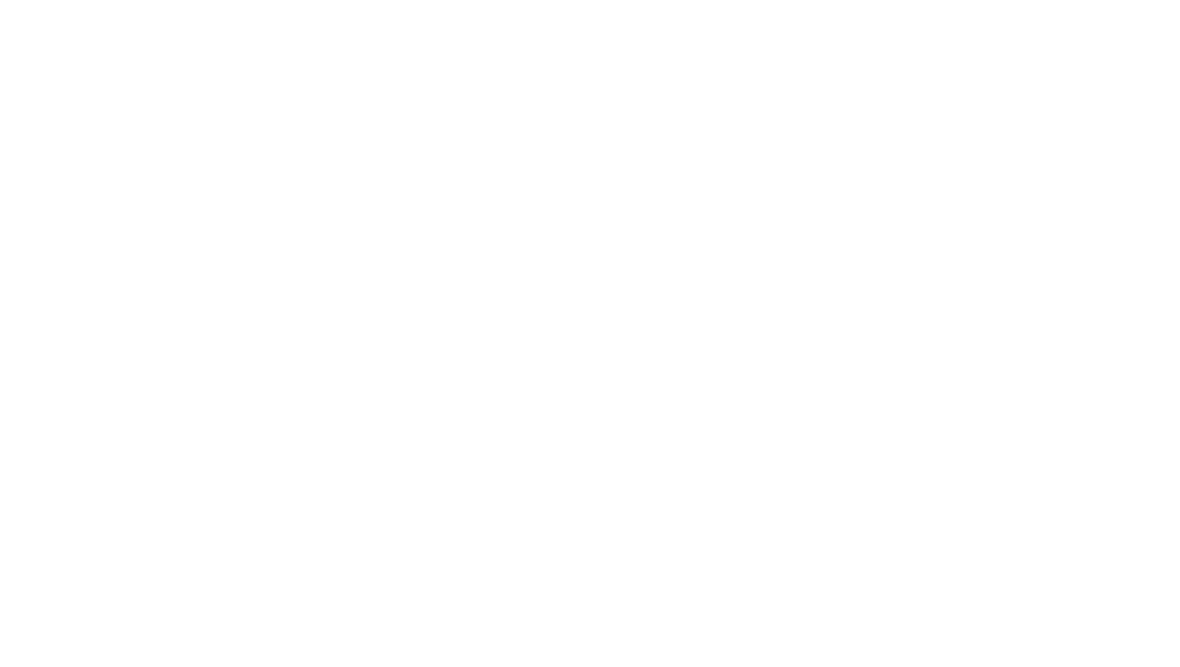 scroll, scrollTop: 0, scrollLeft: 0, axis: both 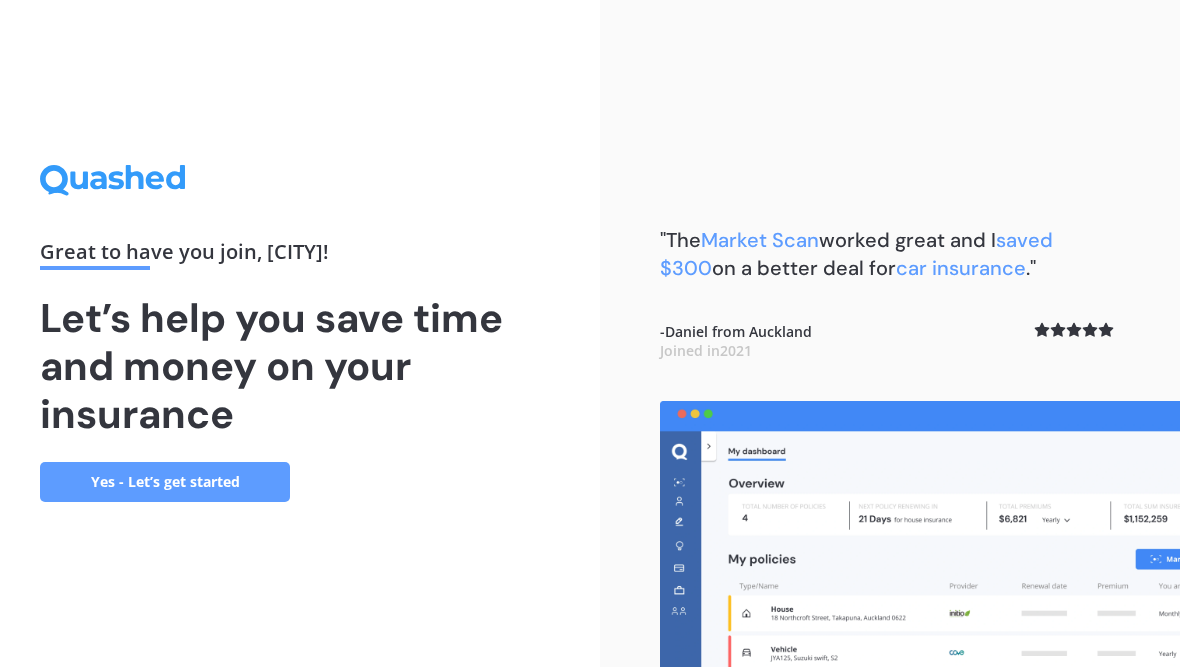 click on "Yes - Let’s get started" at bounding box center [165, 482] 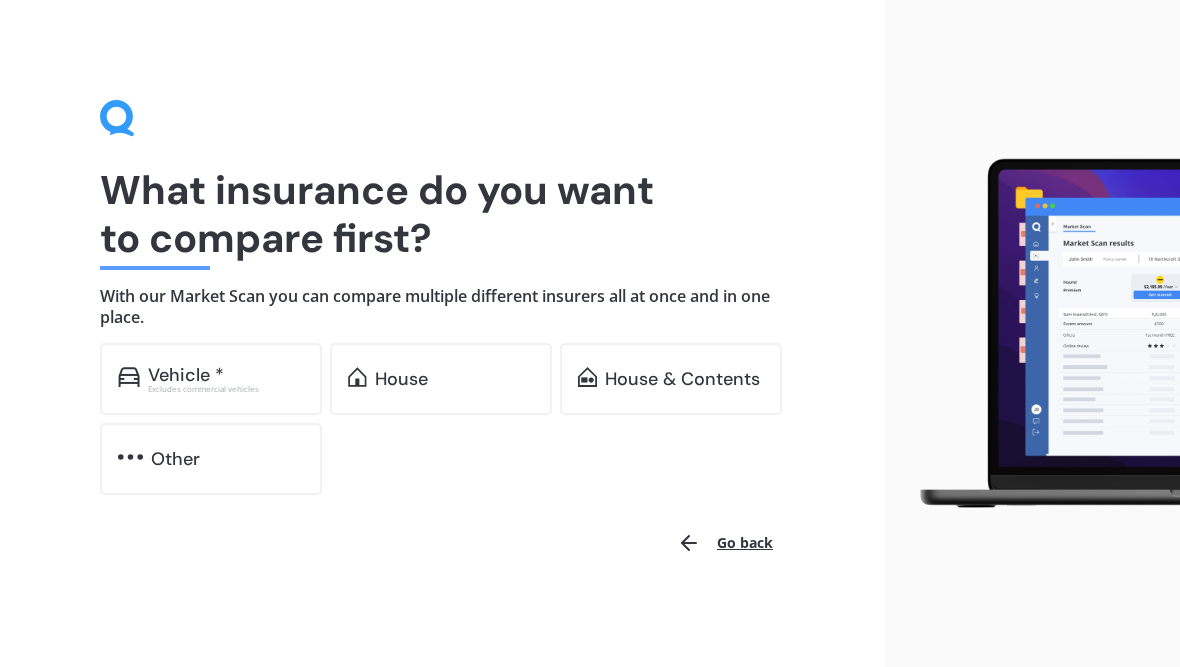 click on "House" at bounding box center [226, 375] 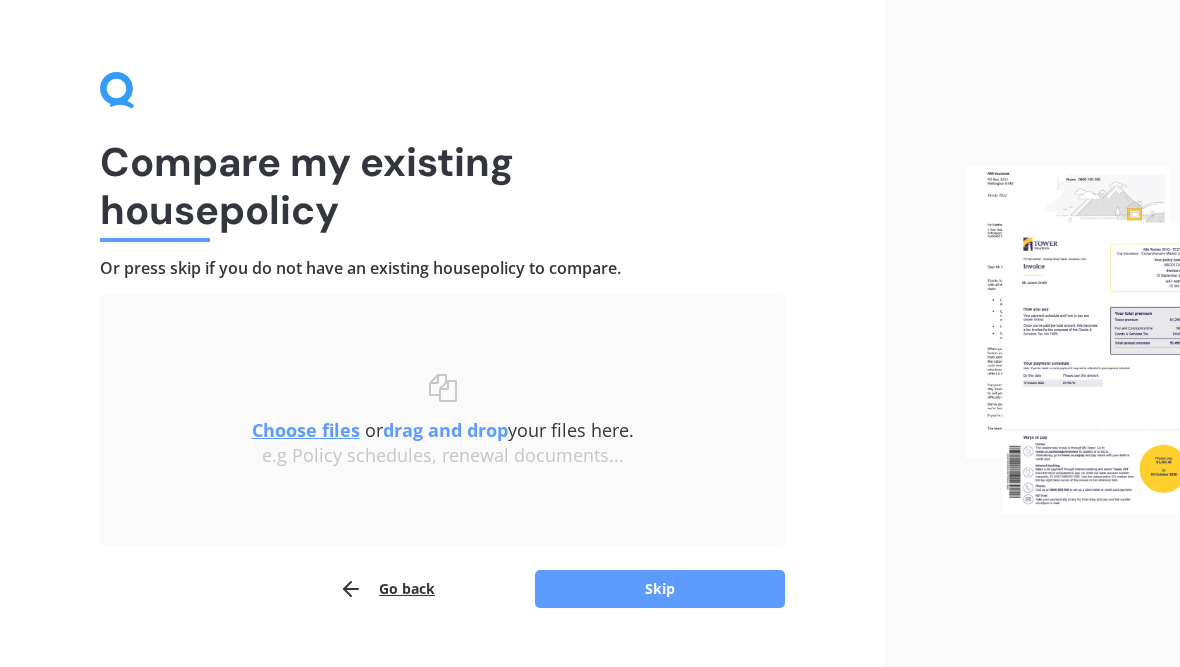 scroll, scrollTop: 69, scrollLeft: 0, axis: vertical 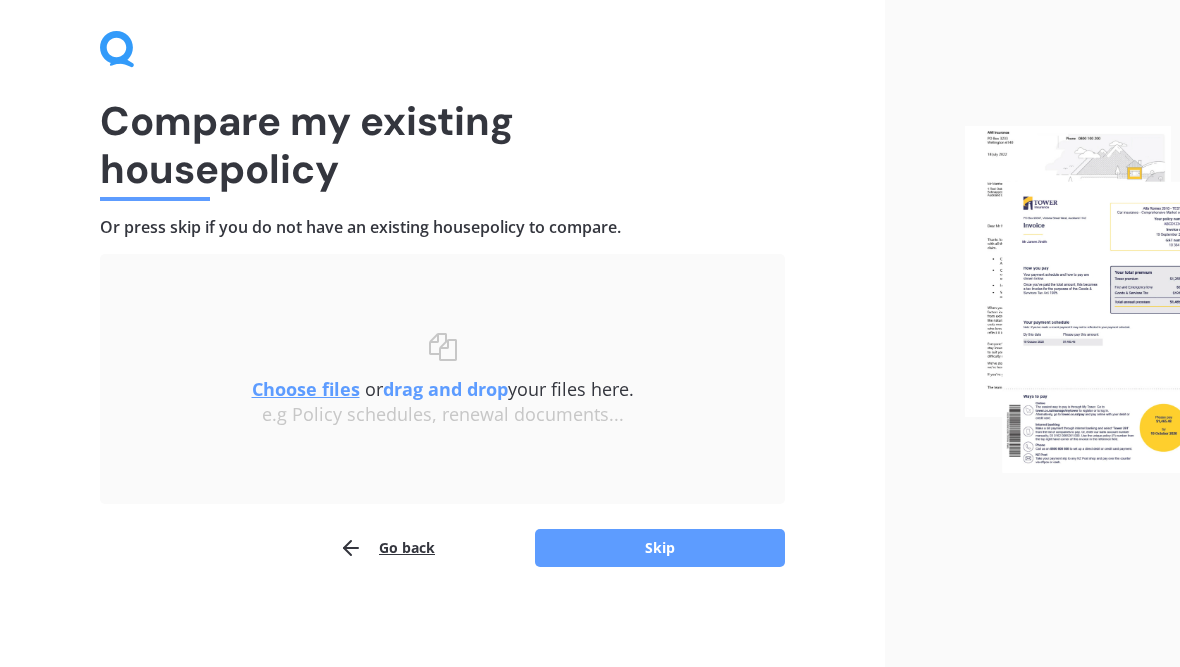 click on "Skip" at bounding box center (660, 548) 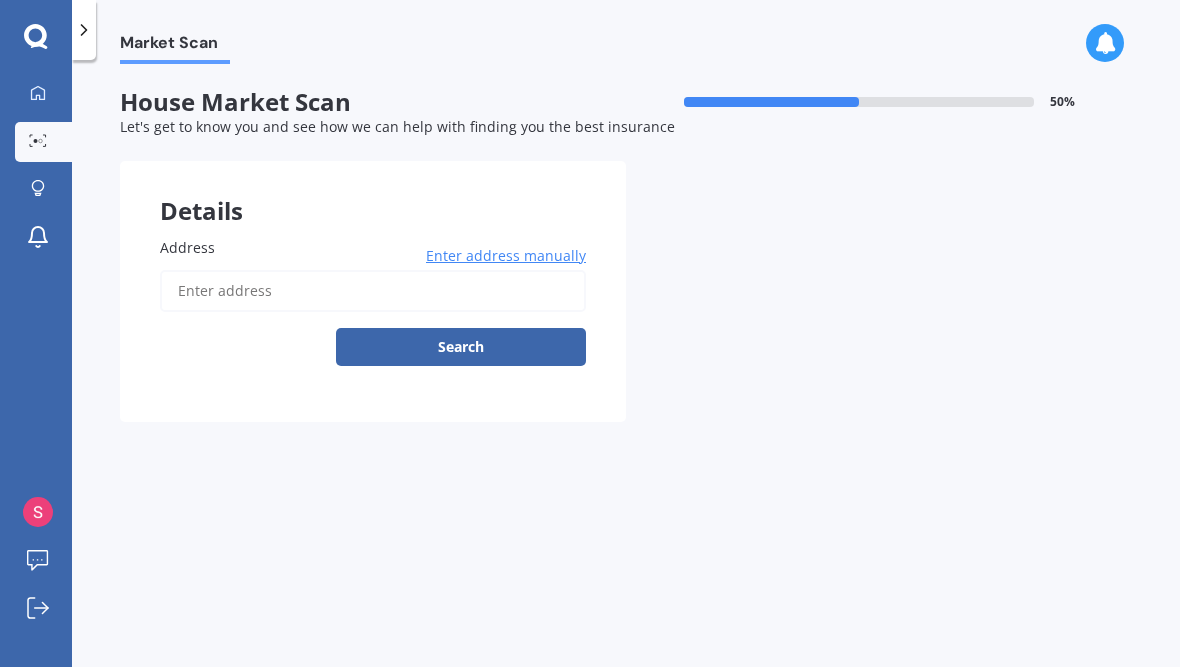 click on "Enter address manually" at bounding box center [506, 256] 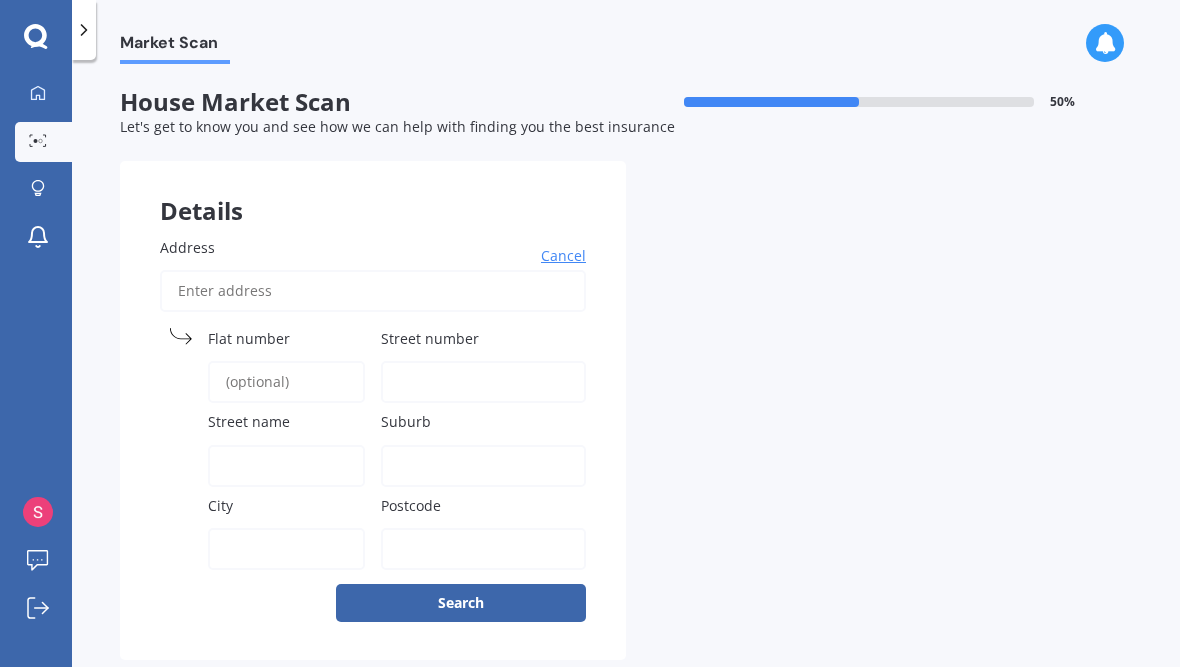 click on "Flat number" at bounding box center (286, 382) 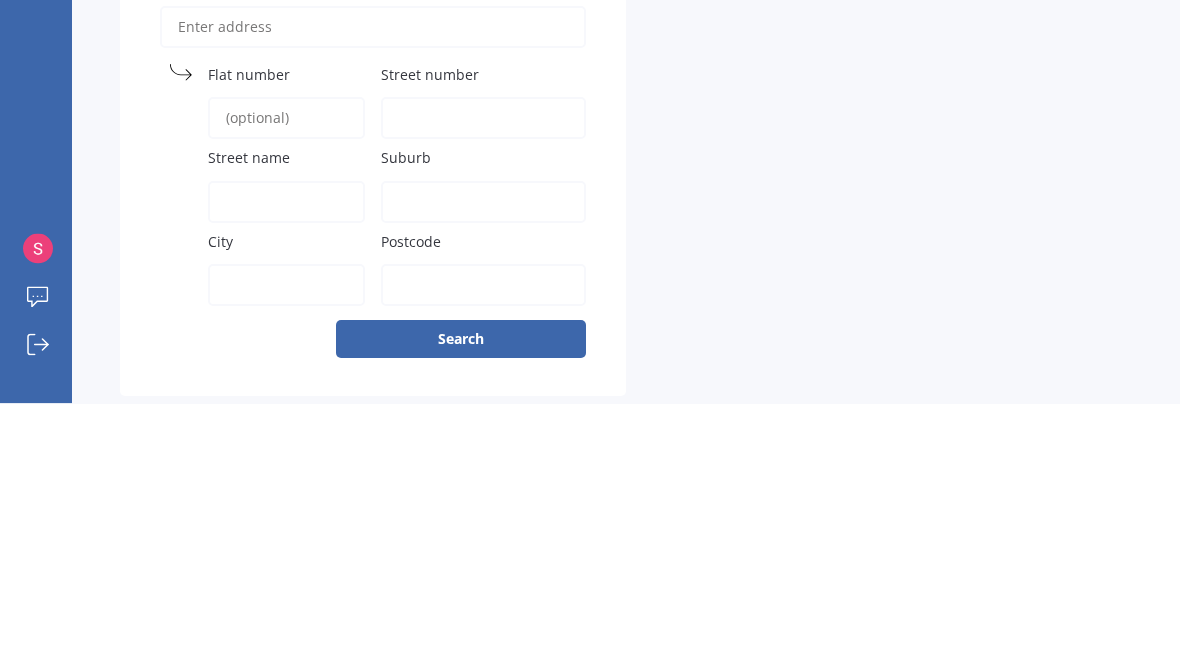 click on "Street number" at bounding box center [483, 382] 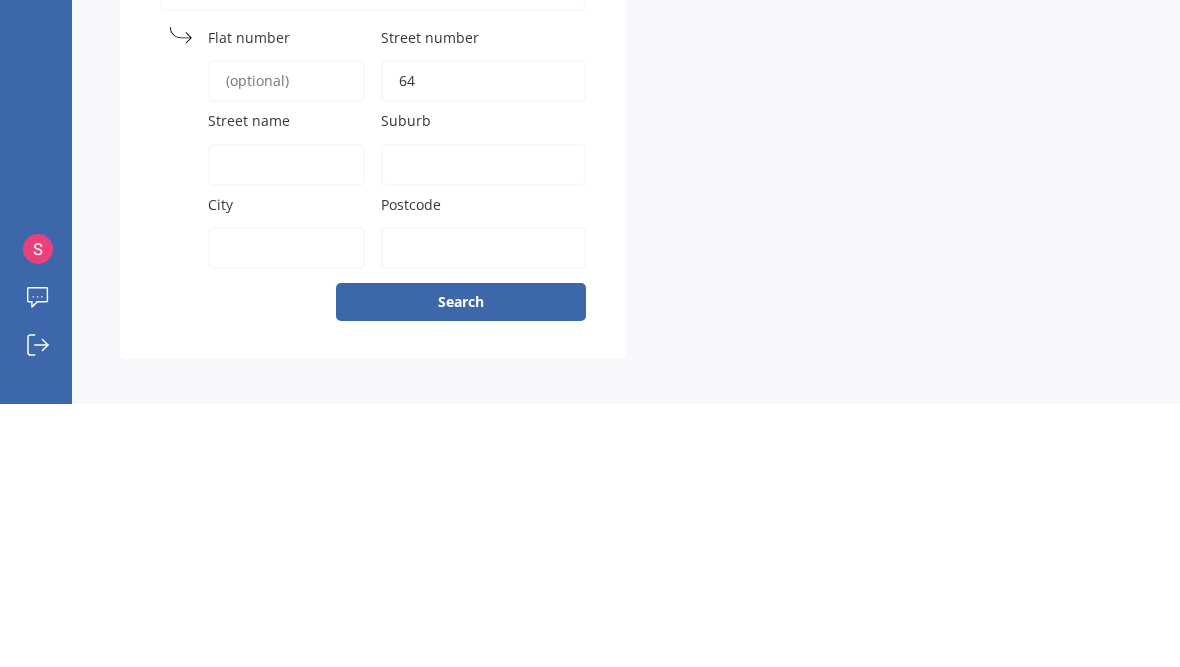 scroll, scrollTop: 37, scrollLeft: 0, axis: vertical 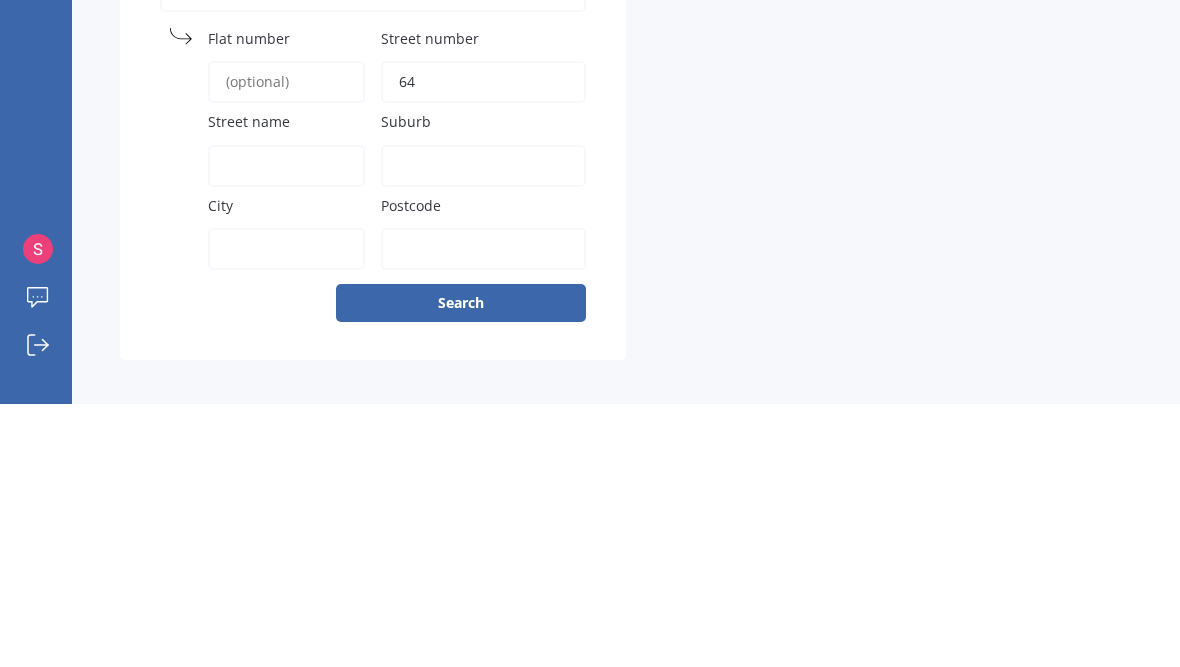 type on "64" 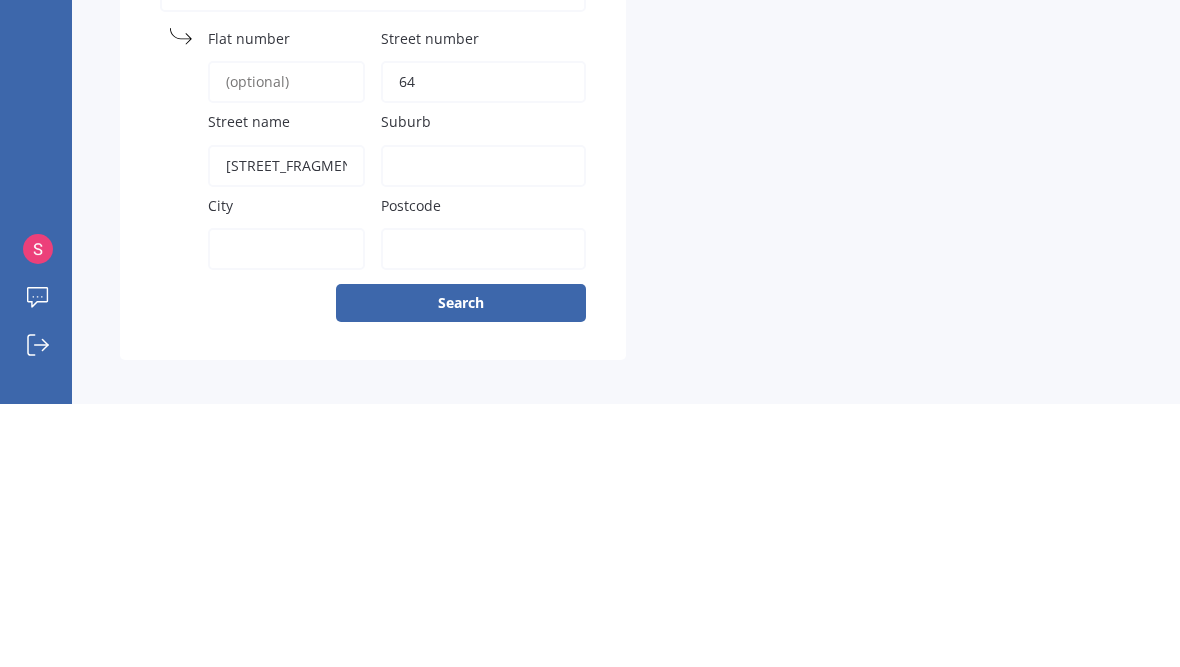 type on "[STREET_FRAGMENT]" 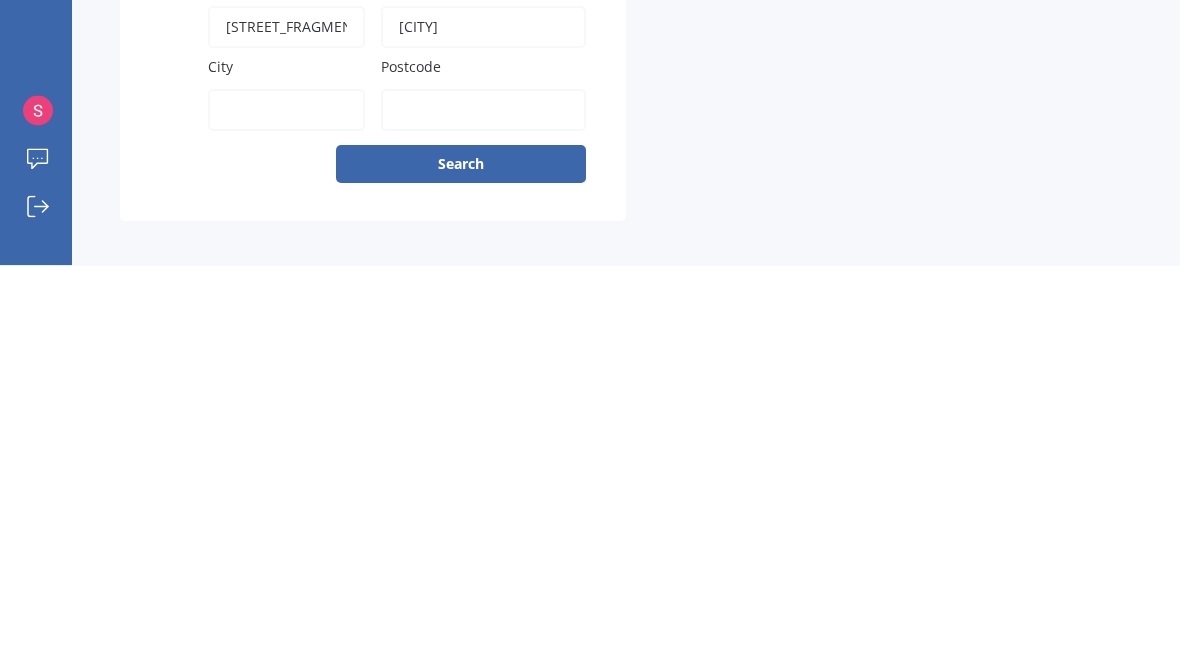 type on "[CITY]" 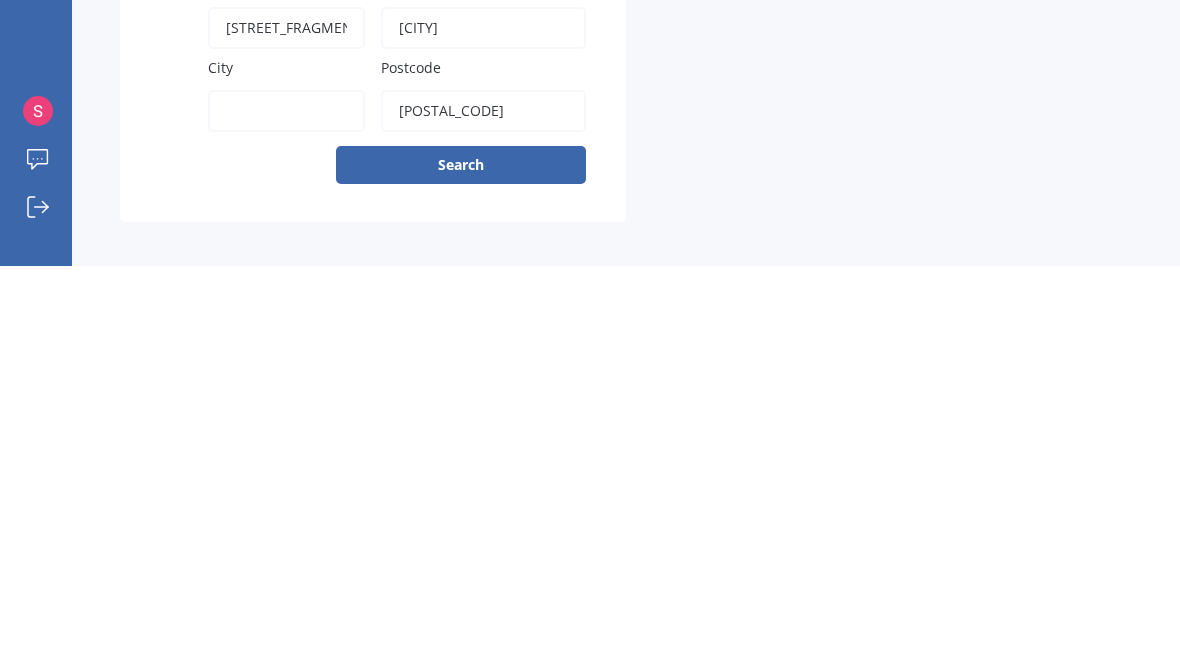 type on "[POSTAL_CODE]" 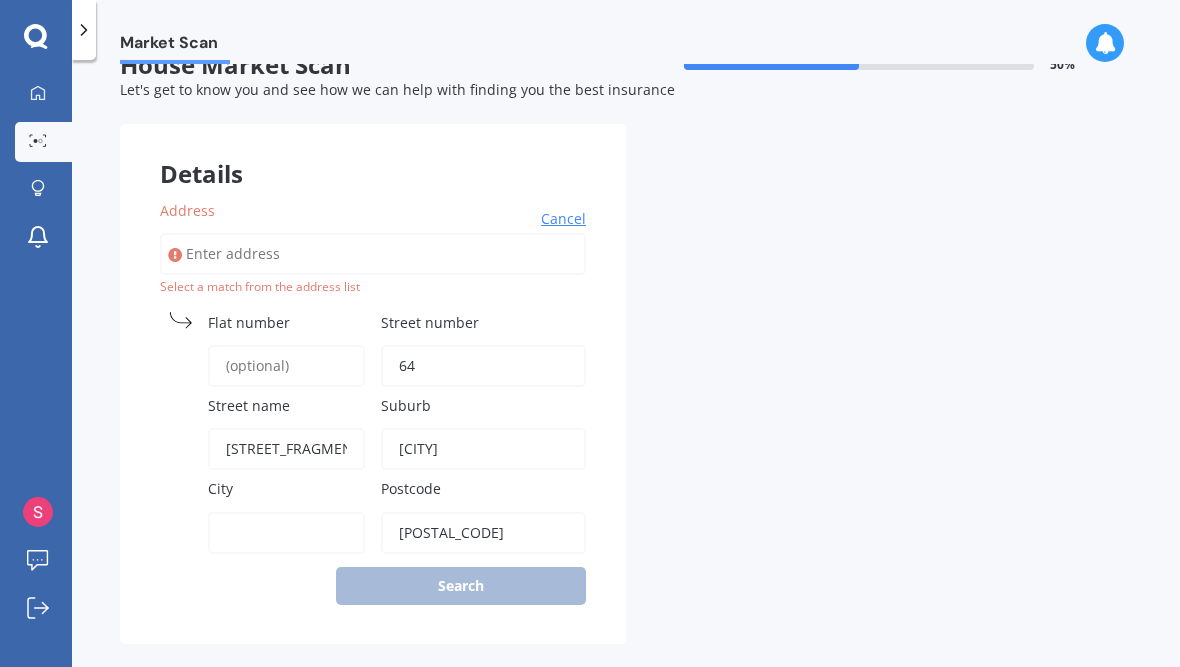 click on "Address" at bounding box center [373, 254] 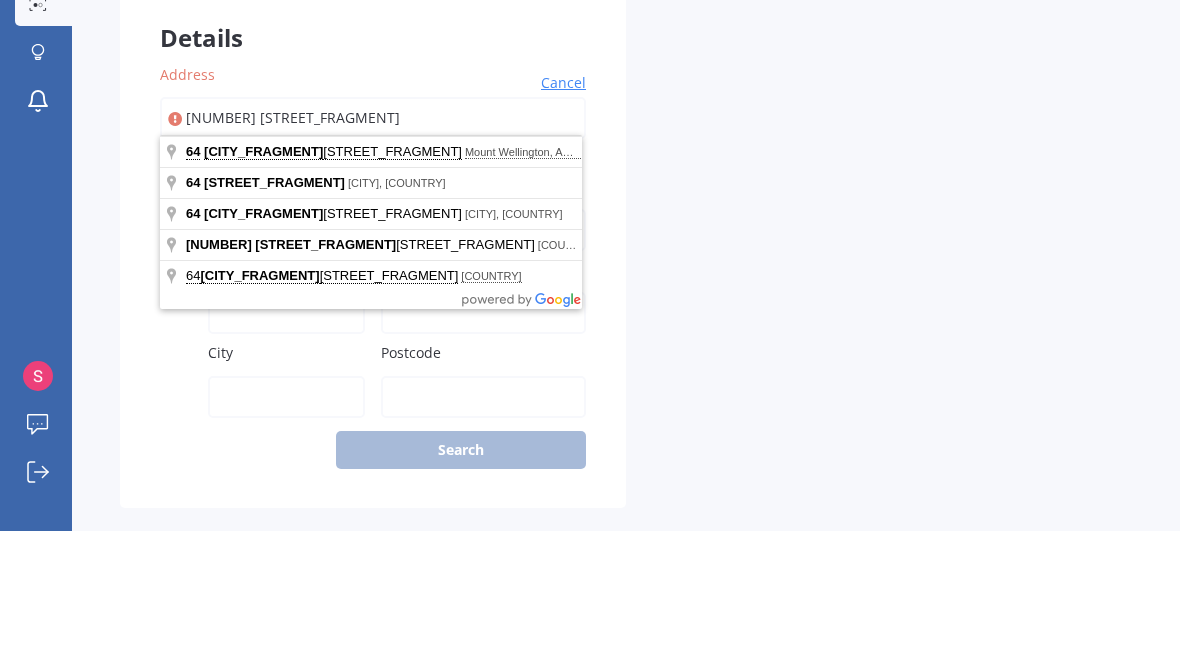 type on "[NUMBER] [STREET_FRAGMENT]" 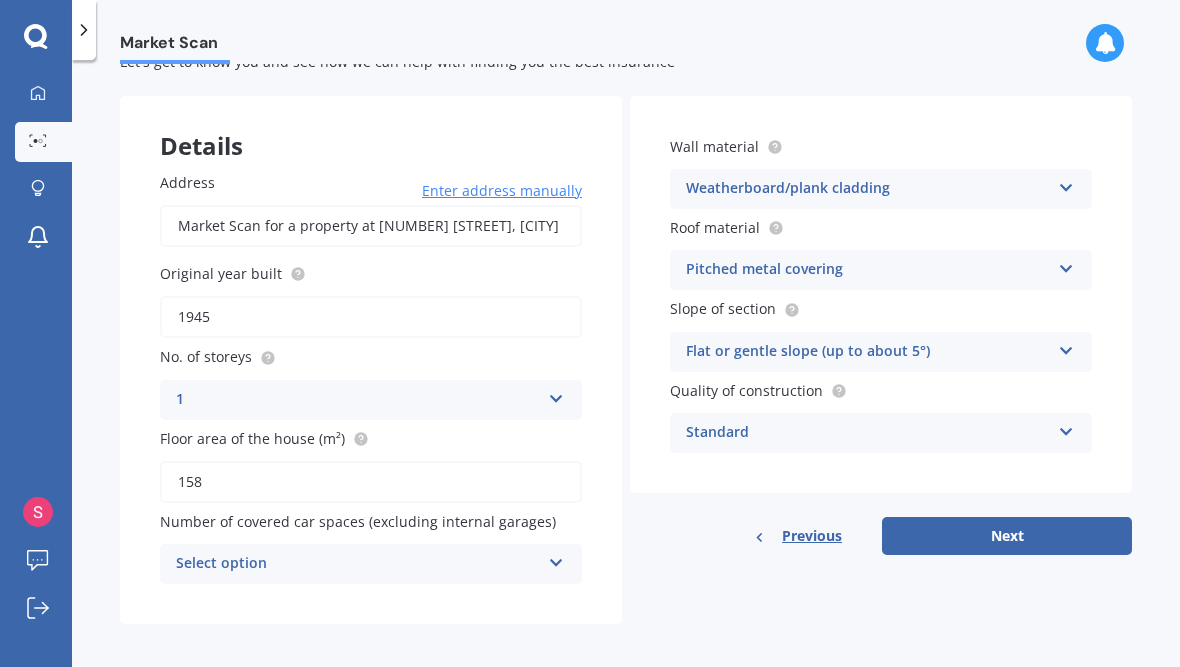 scroll, scrollTop: 64, scrollLeft: 0, axis: vertical 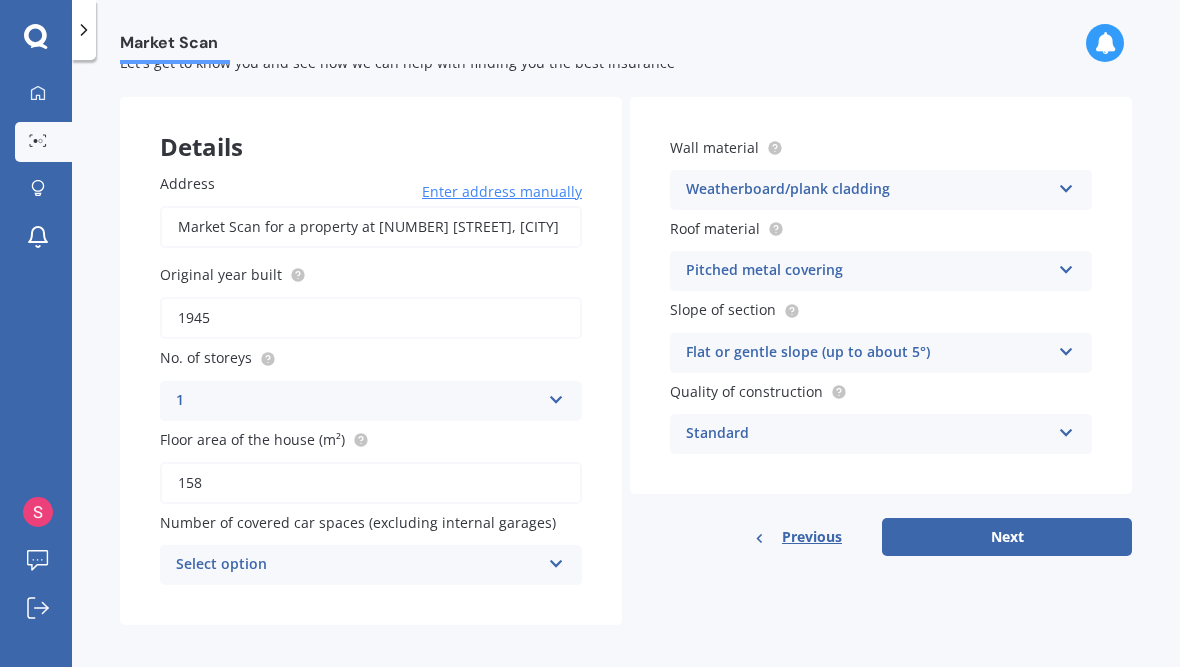 click at bounding box center [556, 396] 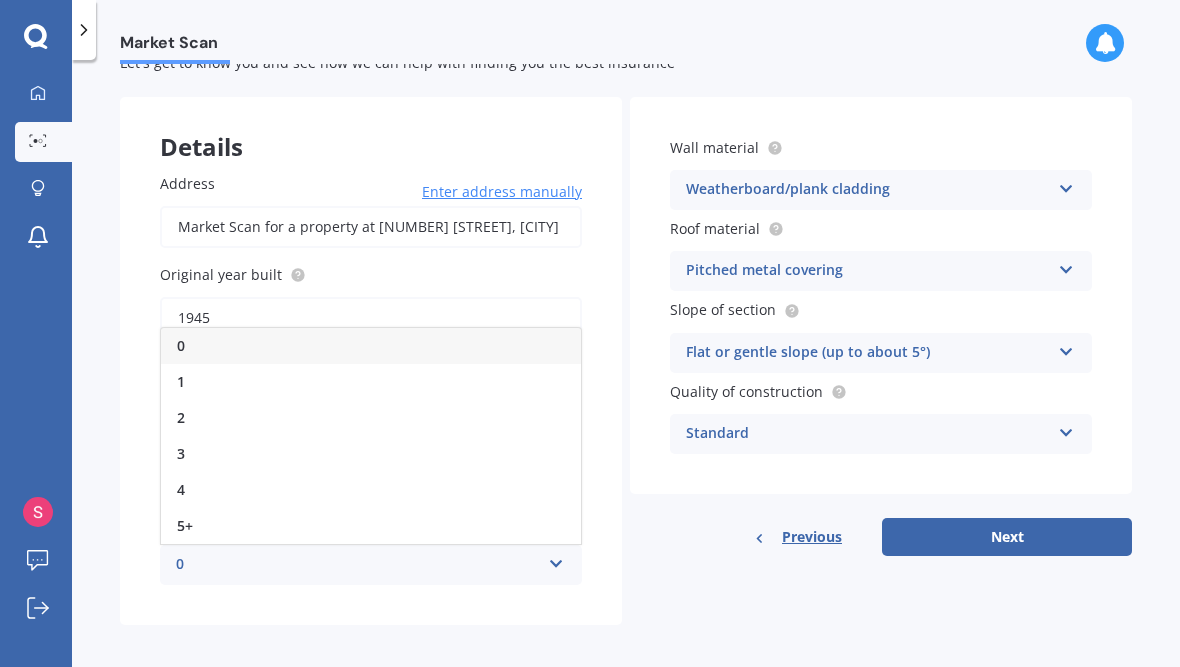 click on "2" at bounding box center [371, 418] 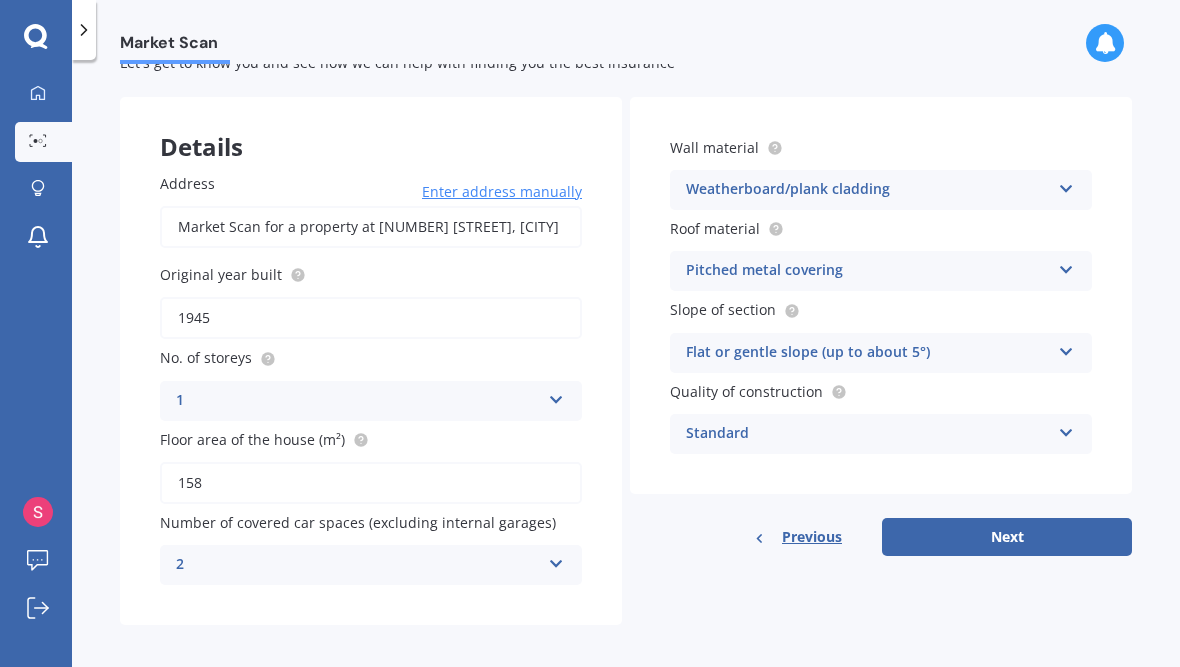 click on "1945" at bounding box center (371, 318) 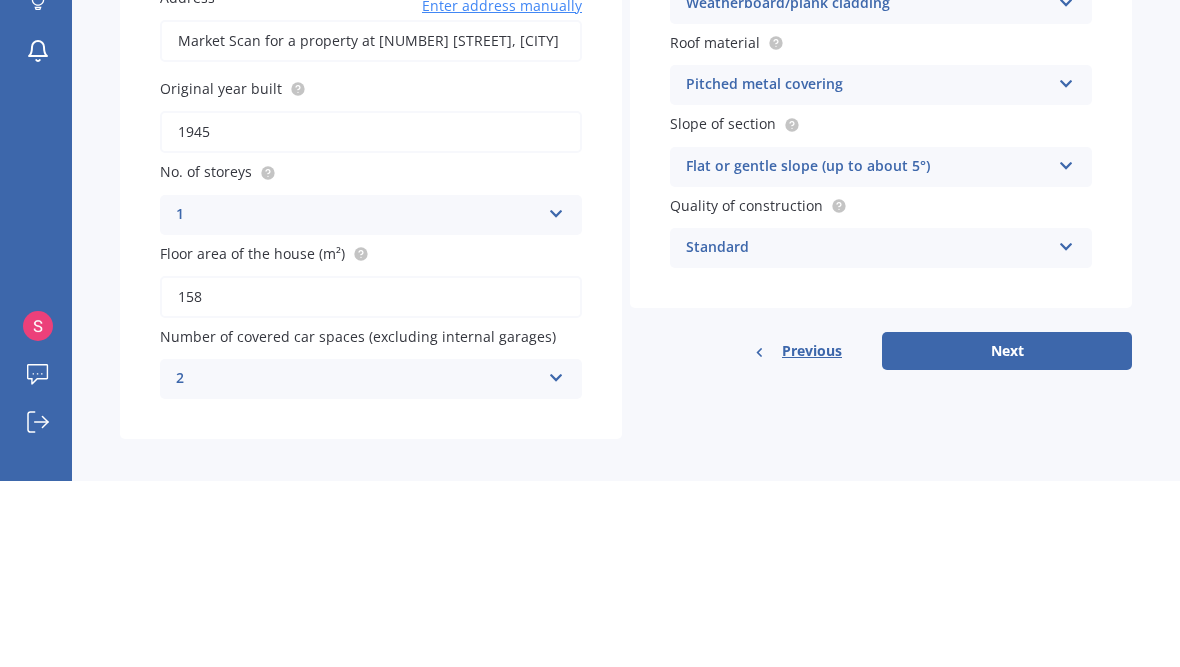 click on "Address [NUMBER] [STREET], [CITY] [POSTAL_CODE] Enter address manually Search Original year built [YEAR] No. of storeys [NUMBER] [NUMBER] [NUMBER] [NUMBER] [NUMBER] Floor area of the house (m²) [NUMBER] Number of covered car spaces (excluding internal garages) [NUMBER] [NUMBER] [NUMBER] [NUMBER] [NUMBER]" at bounding box center [371, 379] 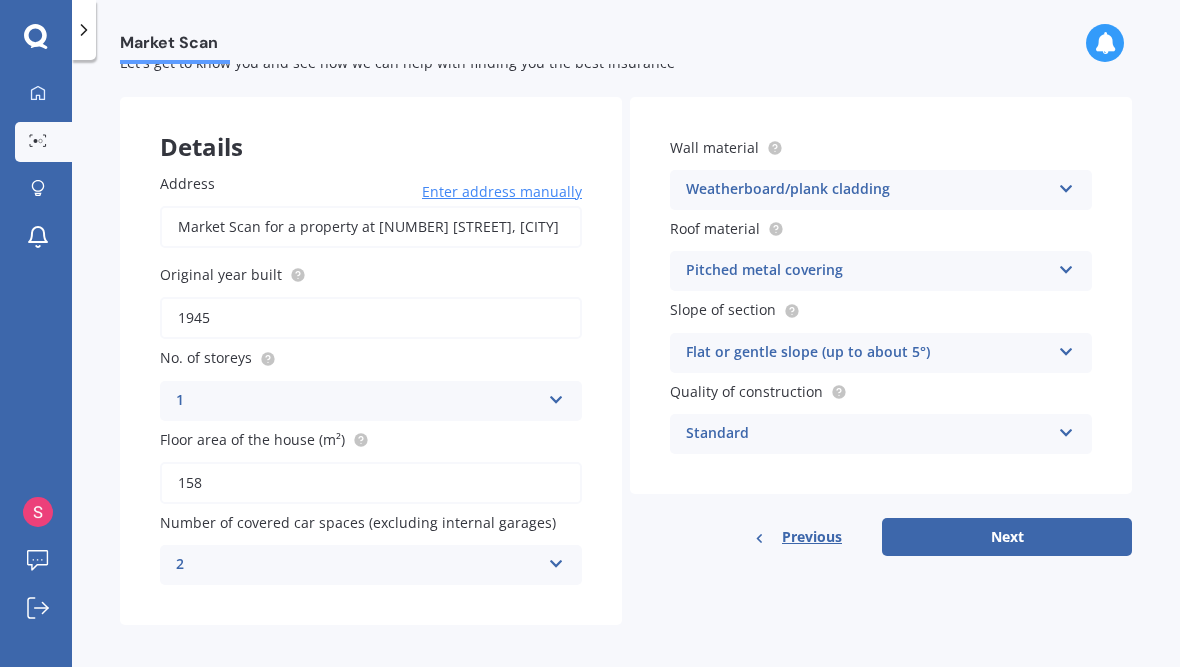 click on "Next" at bounding box center (1007, 537) 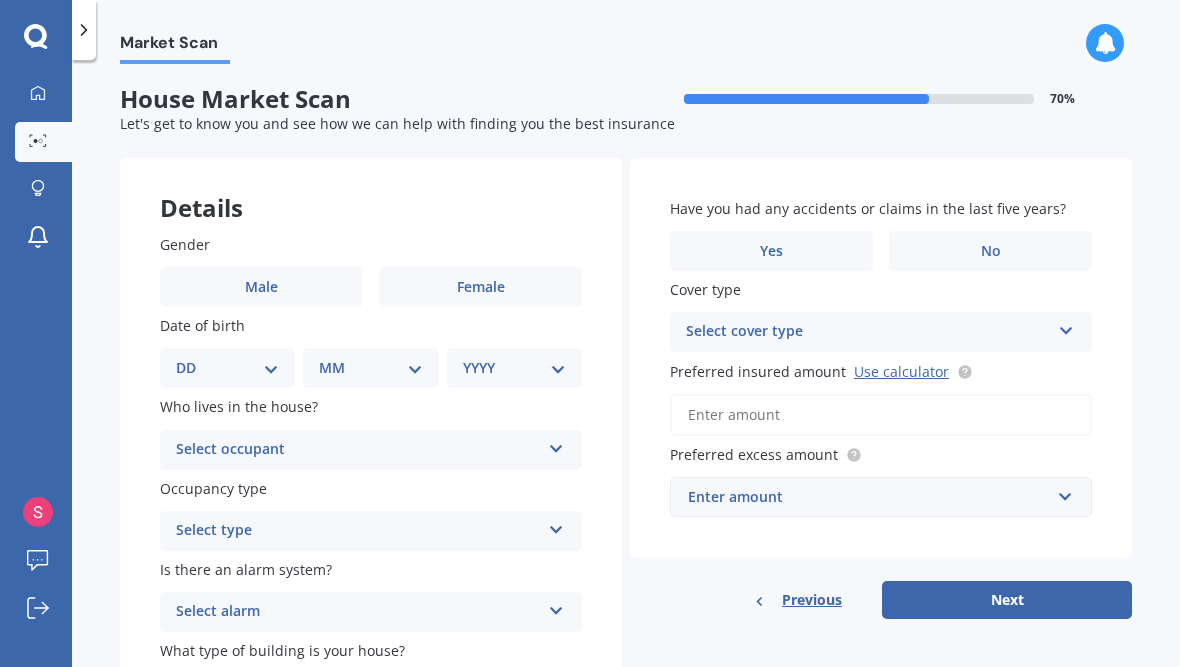 scroll, scrollTop: 0, scrollLeft: 0, axis: both 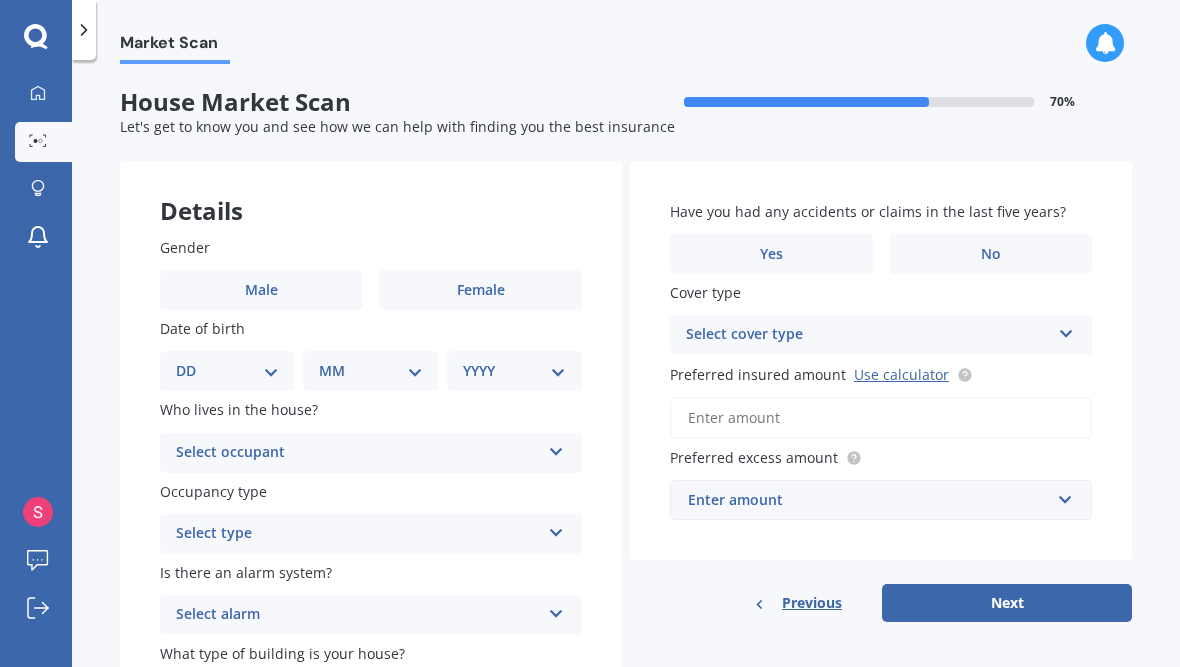 click at bounding box center (556, 448) 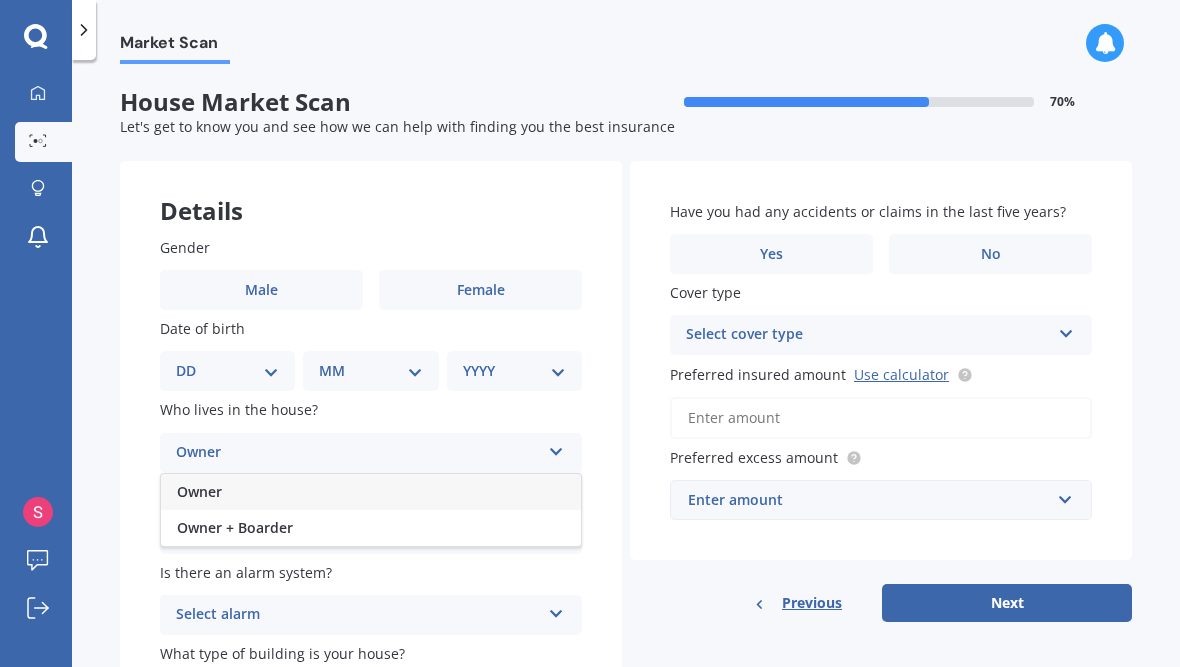 click on "Owner" at bounding box center [371, 492] 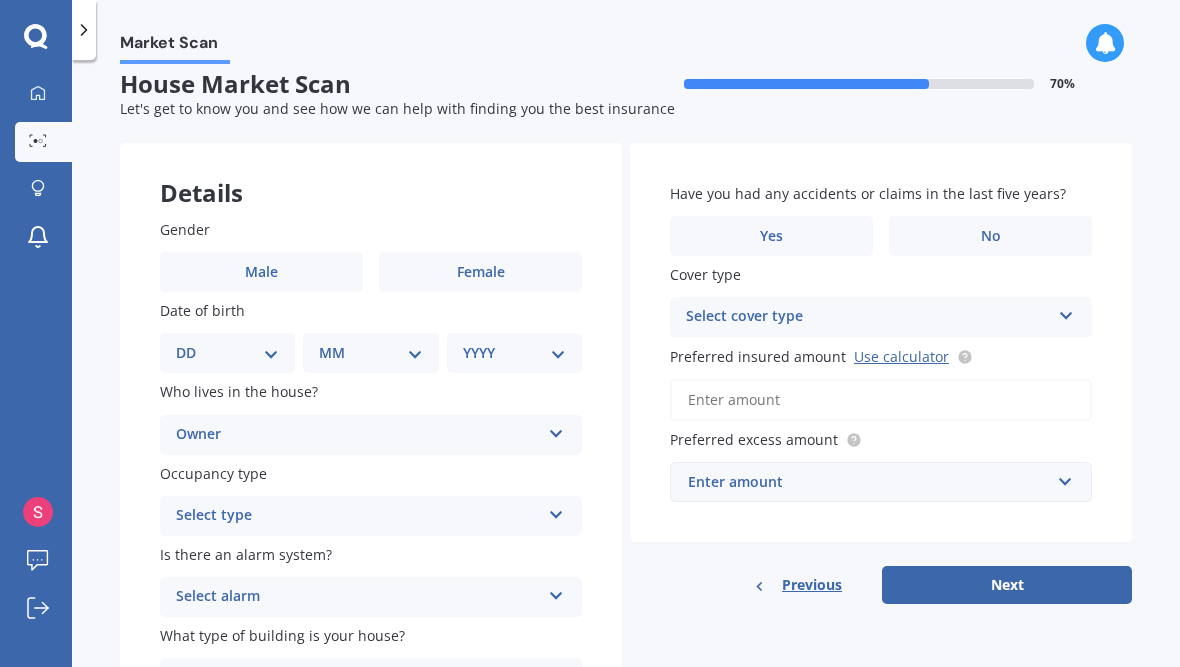 scroll, scrollTop: 15, scrollLeft: 0, axis: vertical 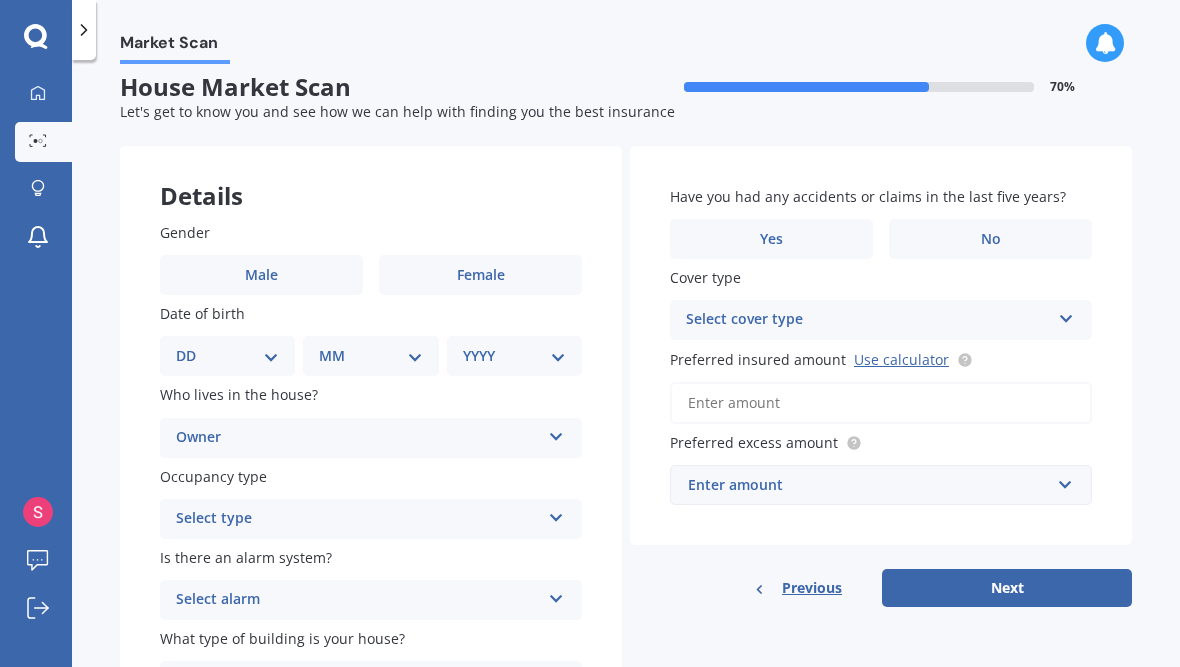 click on "Female" at bounding box center (480, 275) 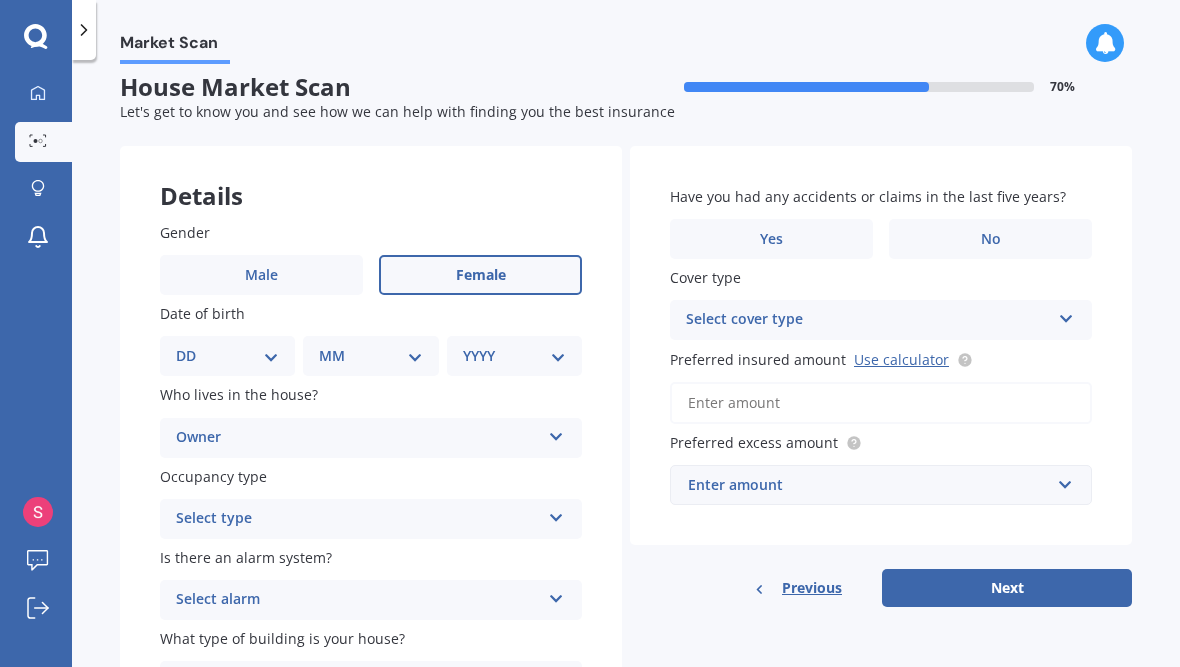 click on "DD 01 02 03 04 05 06 07 08 09 10 11 12 13 14 15 16 17 18 19 20 21 22 23 24 25 26 27 28 29 30 31" at bounding box center [227, 356] 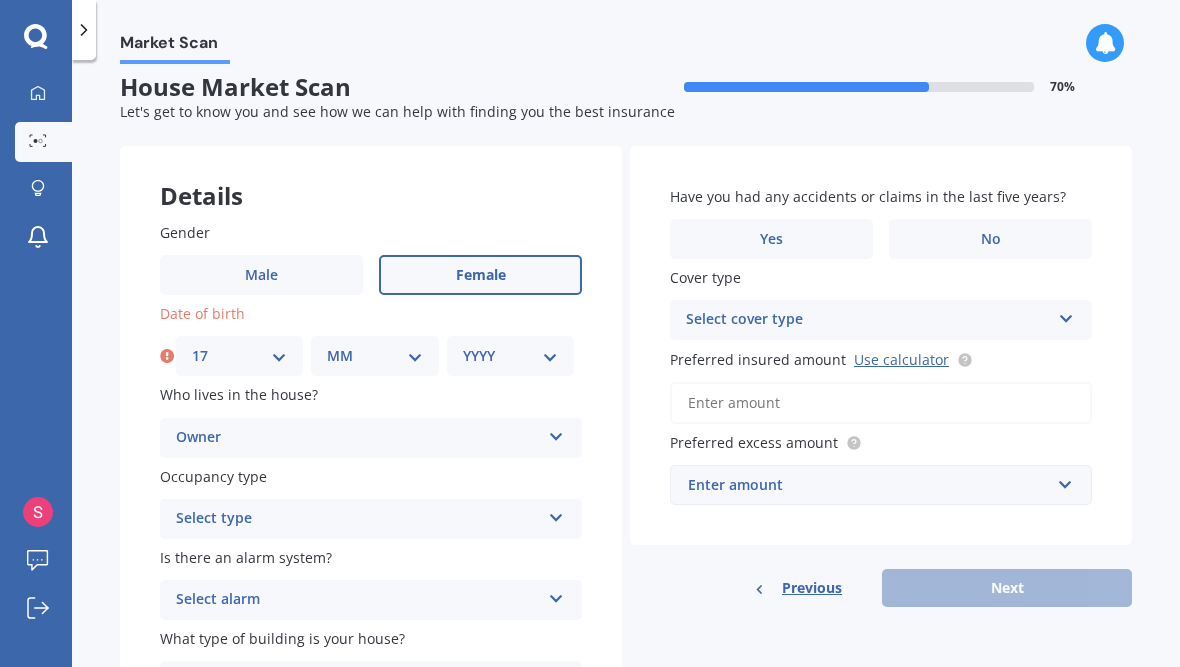 click on "MM 01 02 03 04 05 06 07 08 09 10 11 12" at bounding box center [374, 356] 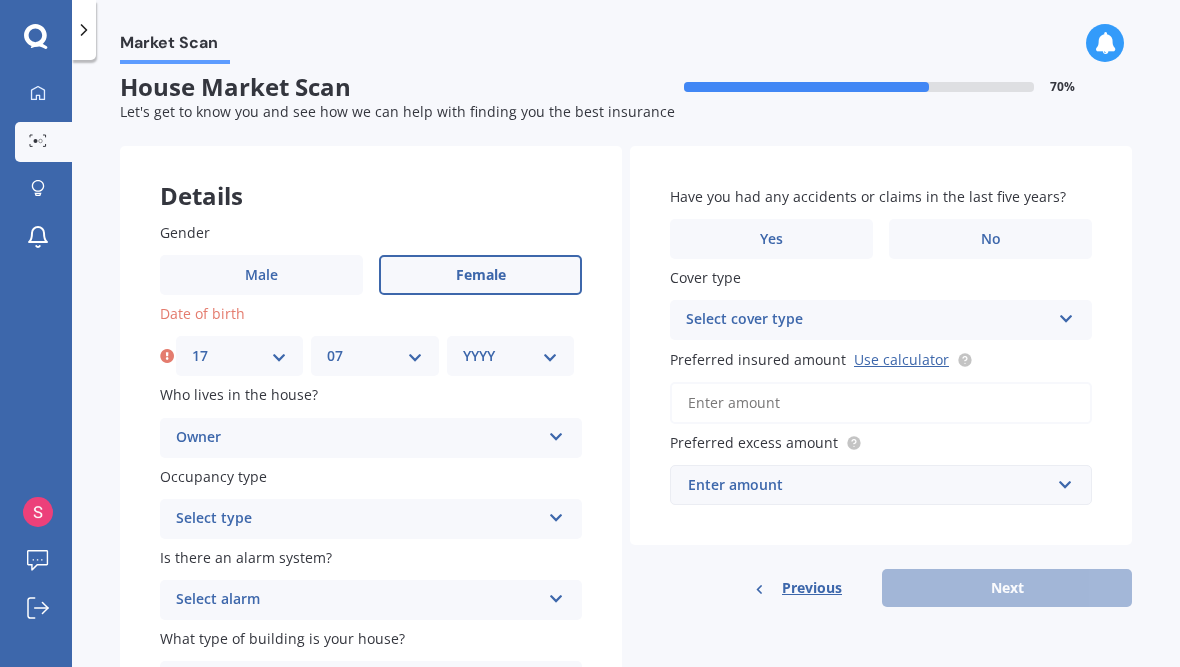 click on "DD [DD] [MM] [YYYY]" at bounding box center [371, 356] 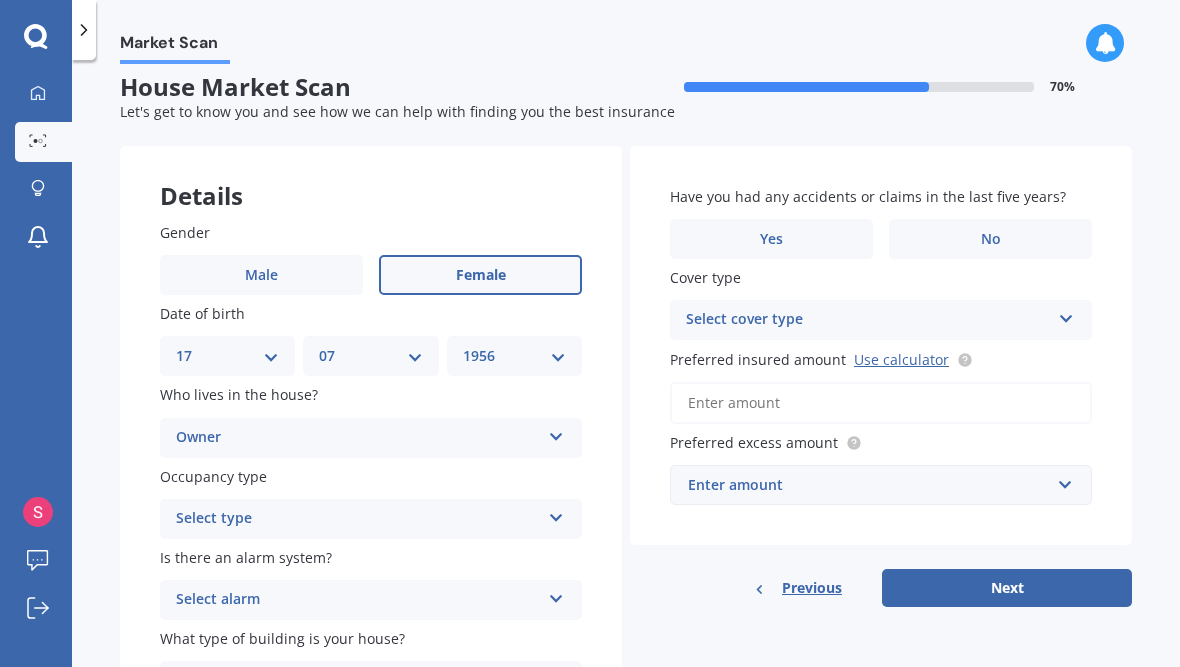 click at bounding box center (556, 433) 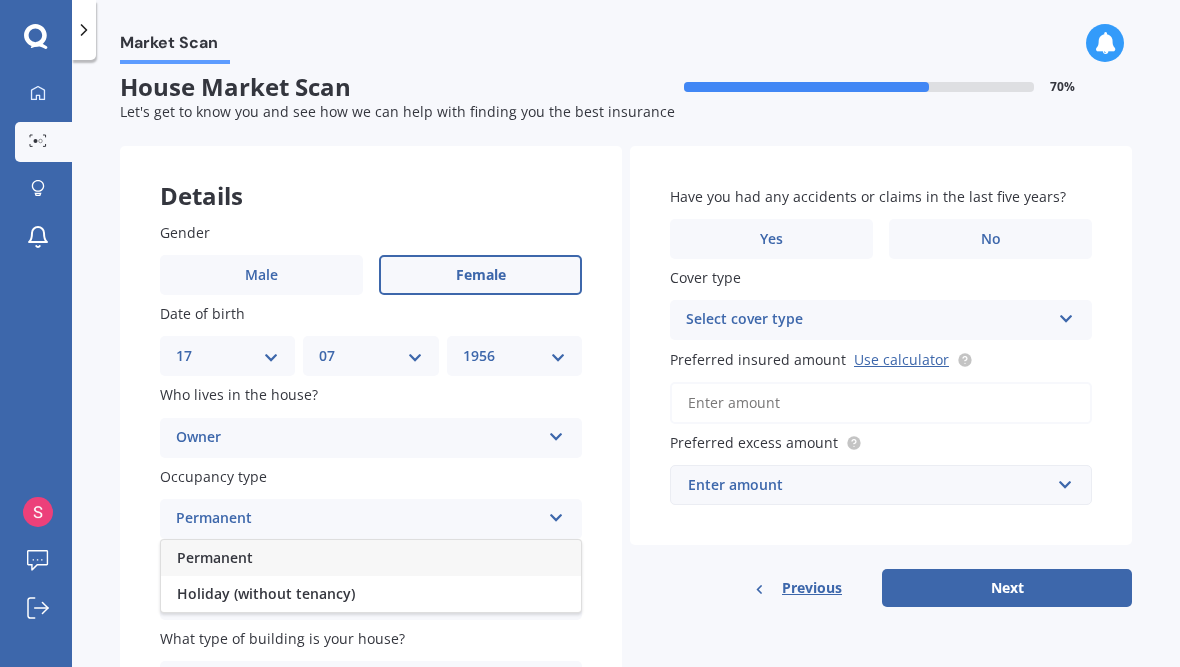 click on "Permanent" at bounding box center [371, 558] 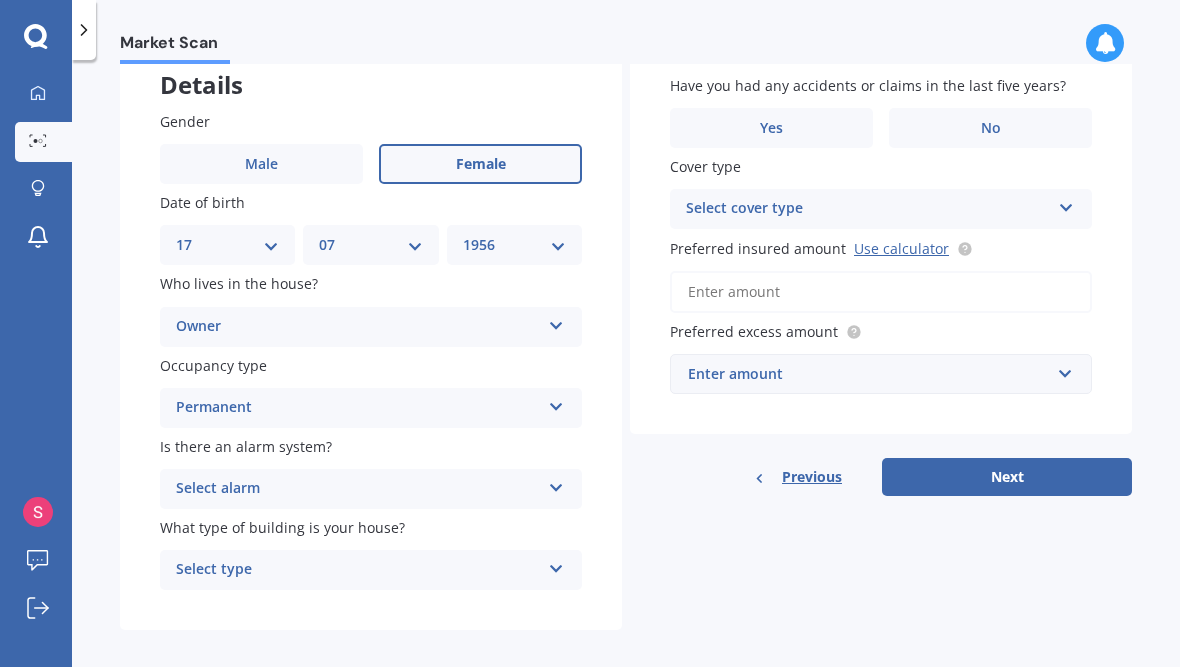 scroll, scrollTop: 130, scrollLeft: 0, axis: vertical 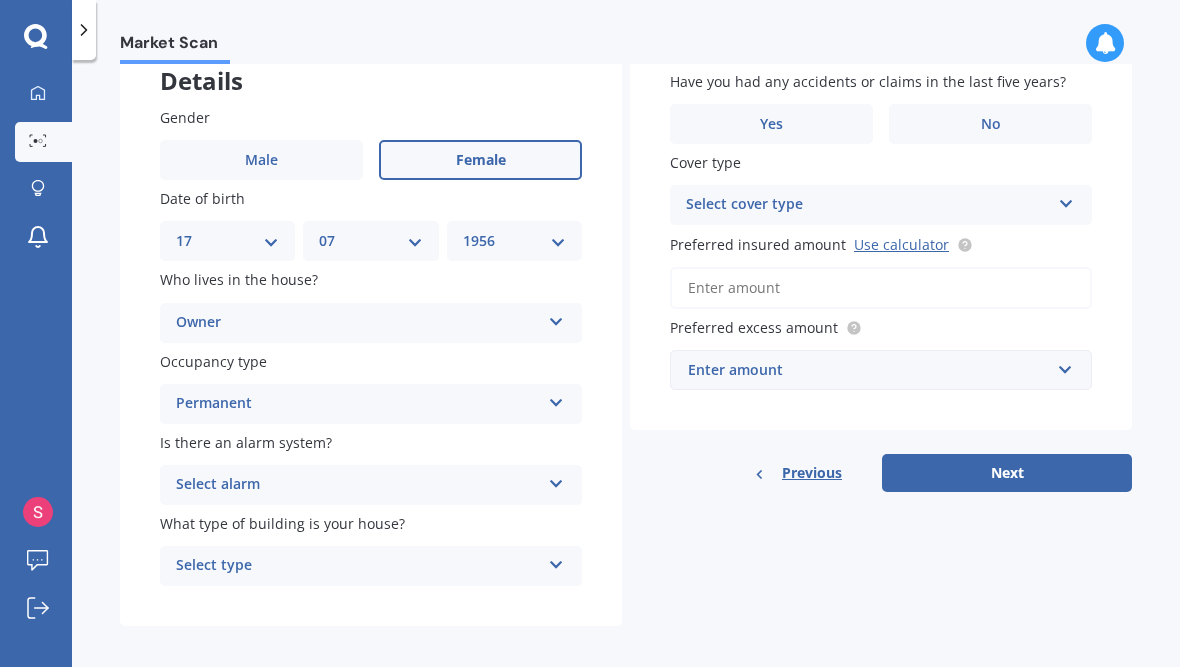 click at bounding box center (556, 318) 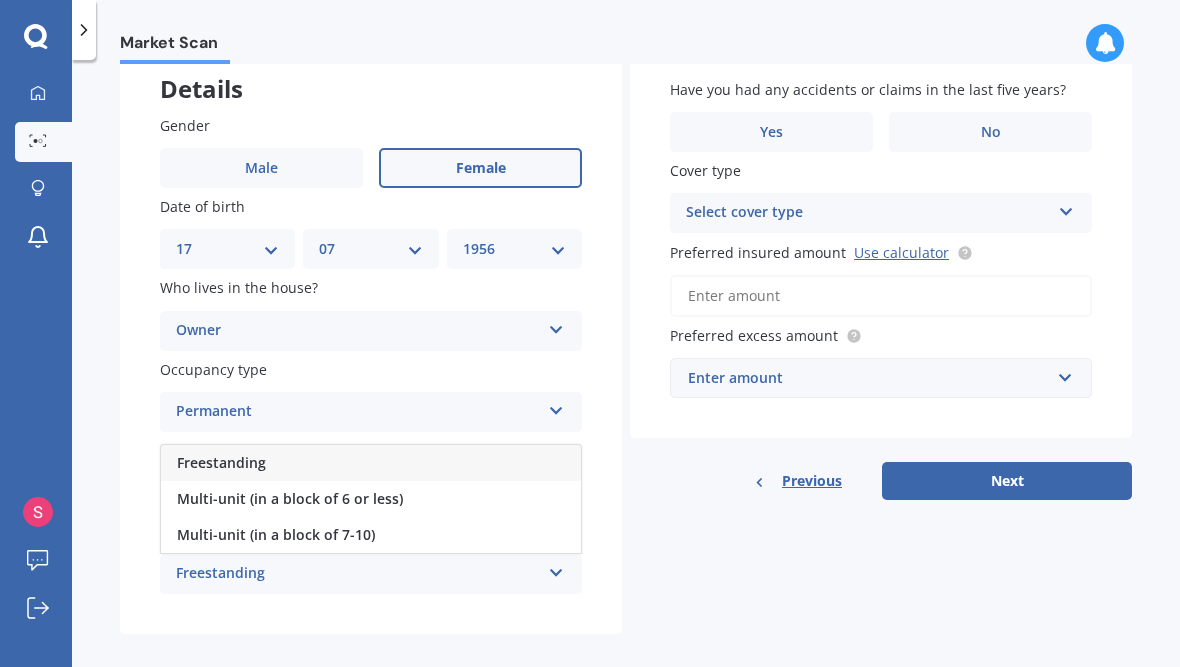 scroll, scrollTop: 120, scrollLeft: 0, axis: vertical 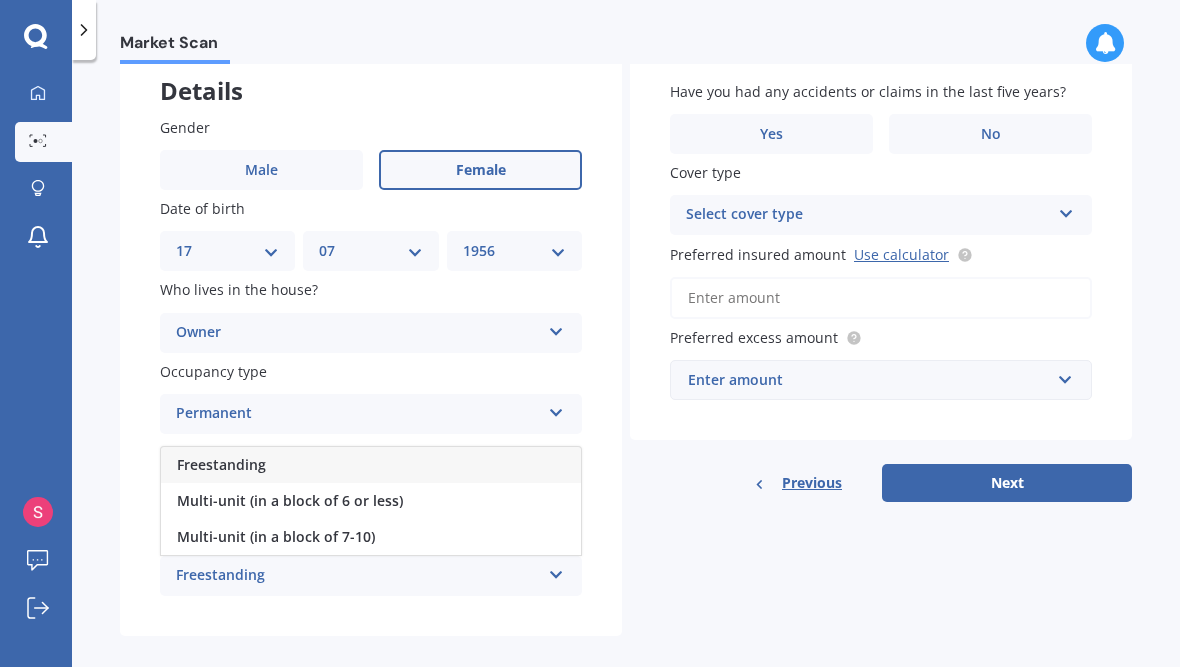 click at bounding box center (556, 571) 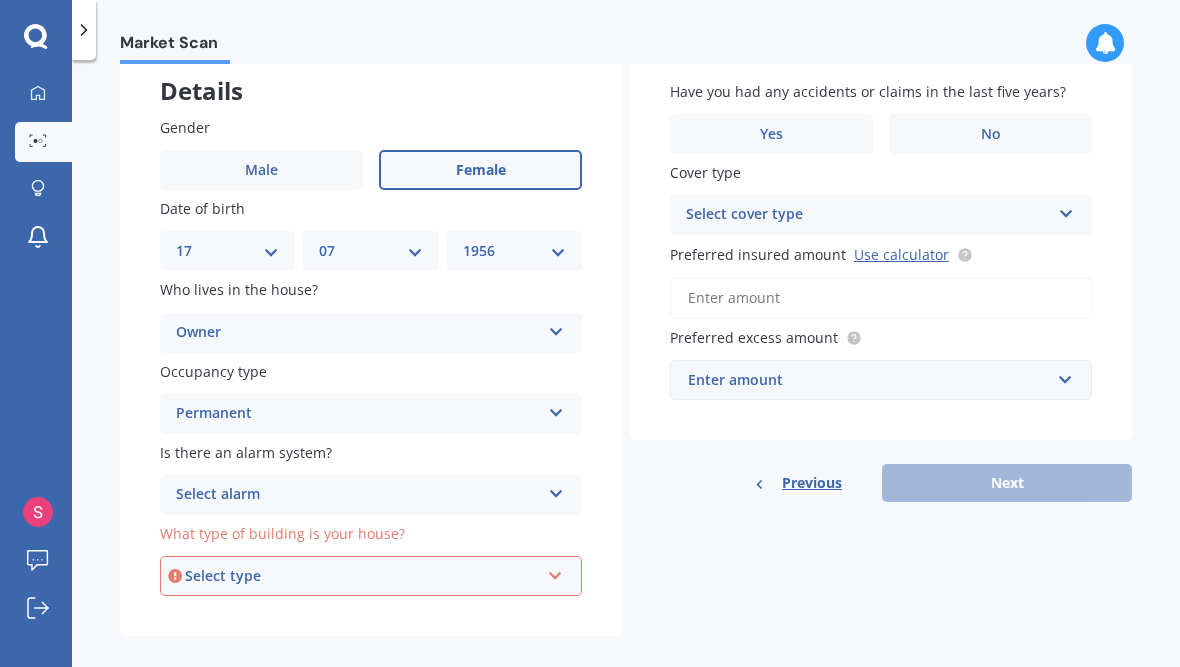 click on "Select type" at bounding box center (362, 576) 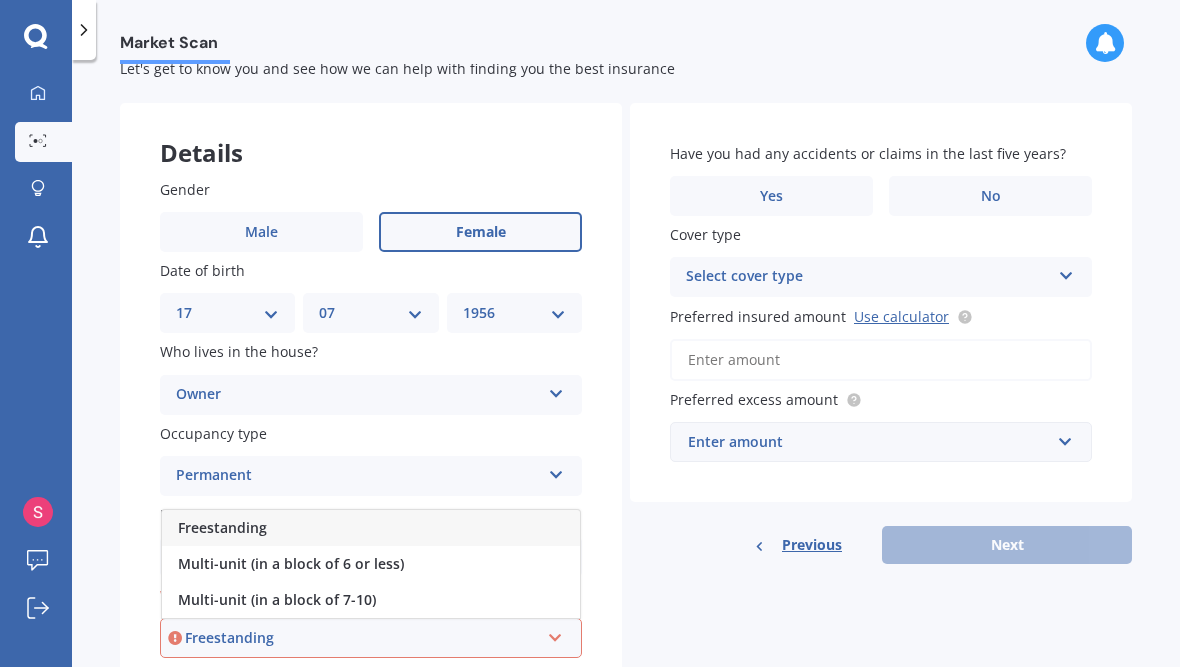 scroll, scrollTop: 59, scrollLeft: 0, axis: vertical 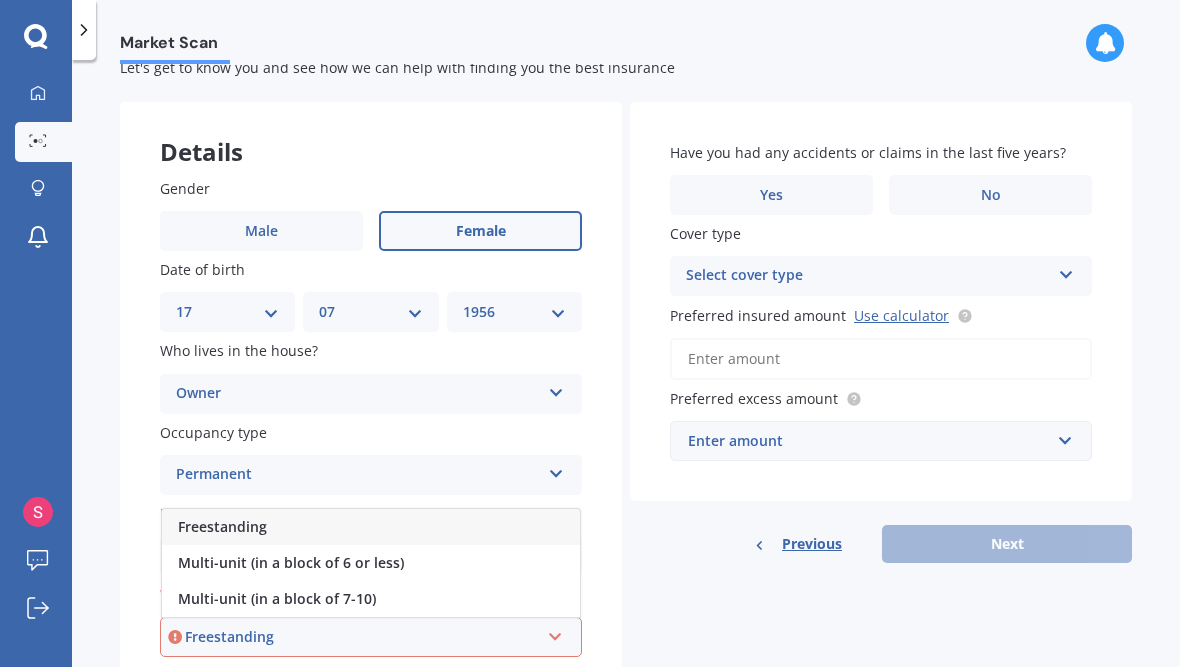 click on "Freestanding" at bounding box center [371, 527] 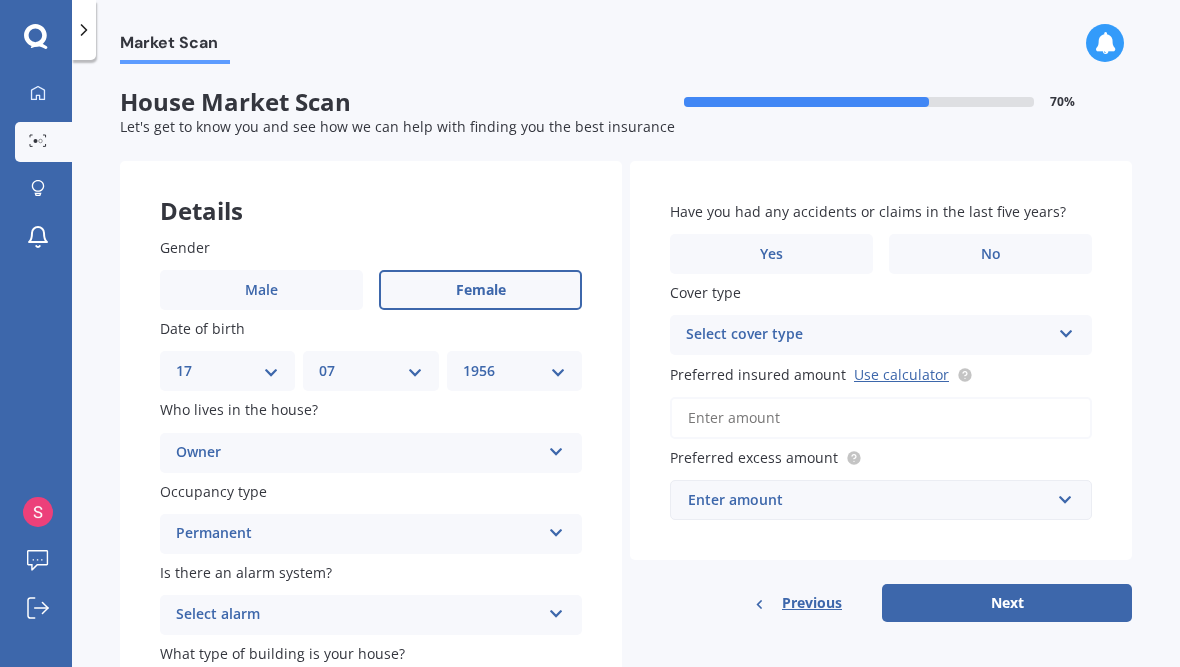 scroll, scrollTop: 0, scrollLeft: 0, axis: both 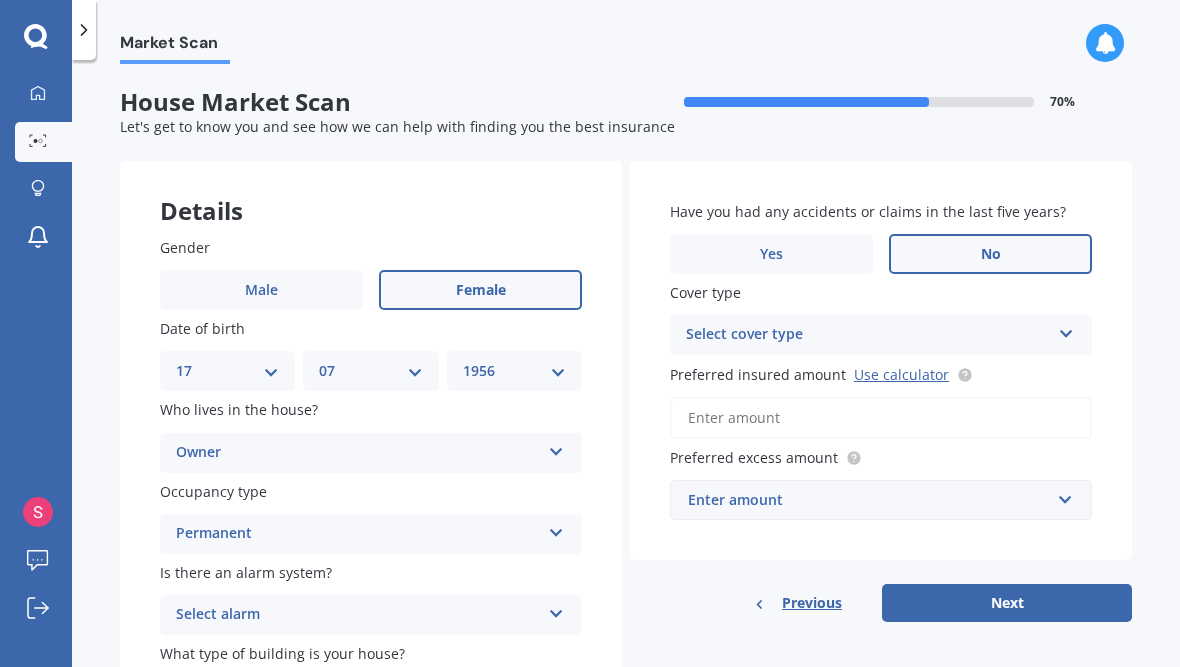 click at bounding box center (556, 448) 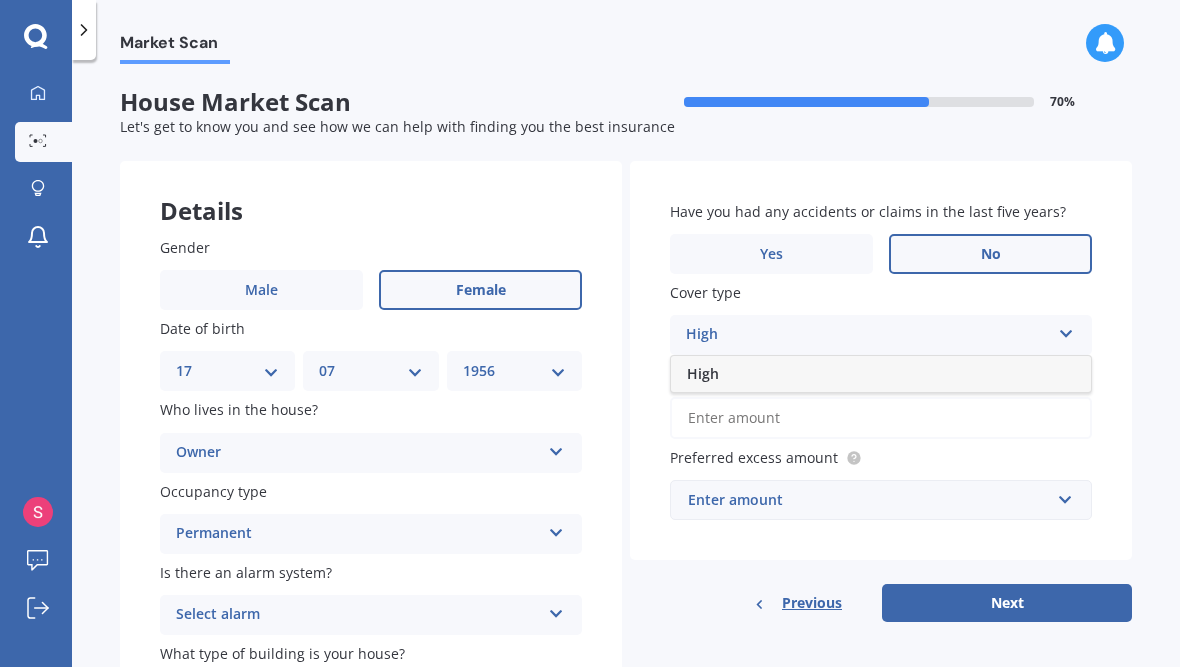 click at bounding box center (1066, 330) 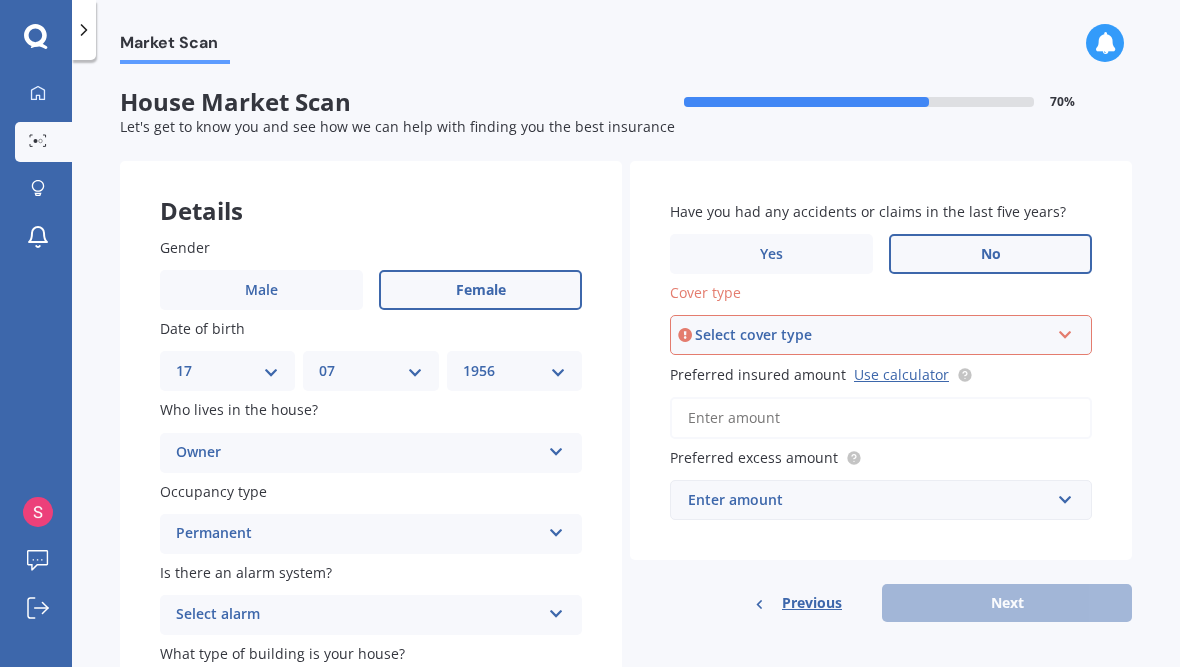 click at bounding box center (1065, 331) 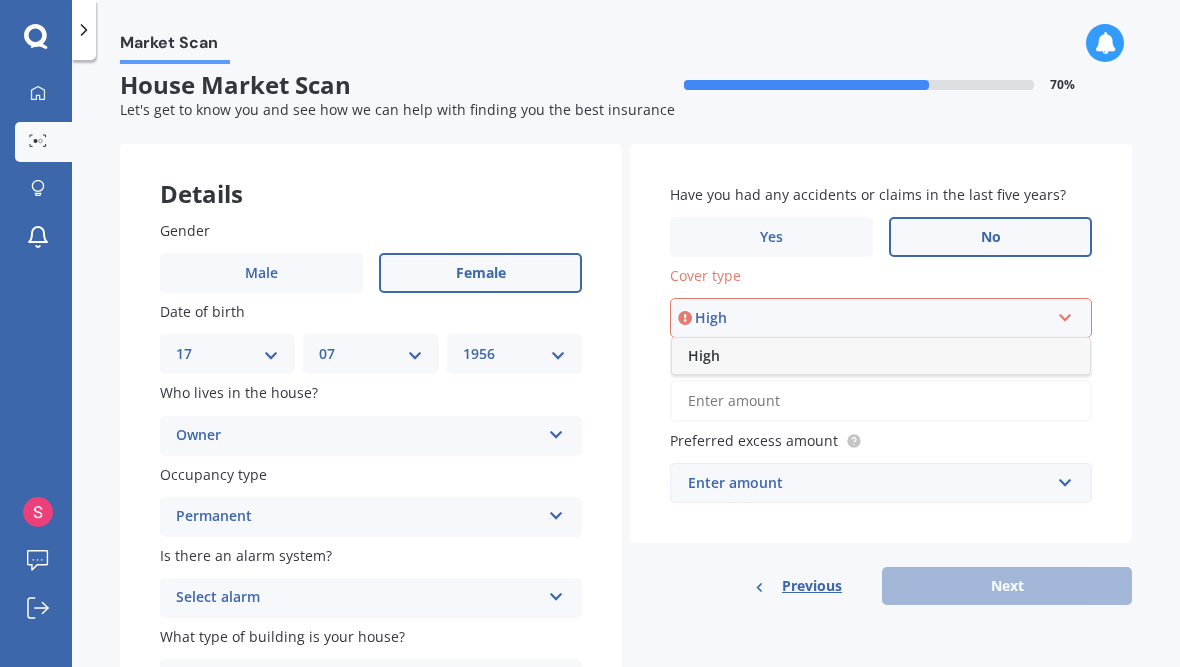 scroll, scrollTop: 17, scrollLeft: 0, axis: vertical 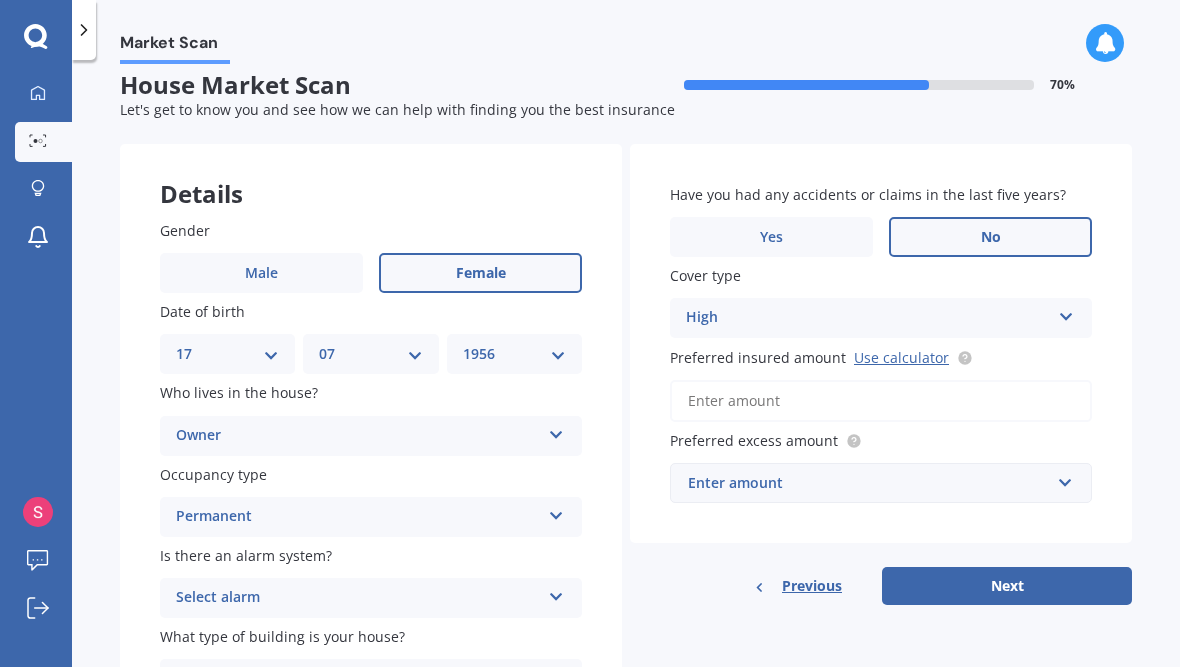 click on "Use calculator" at bounding box center [901, 357] 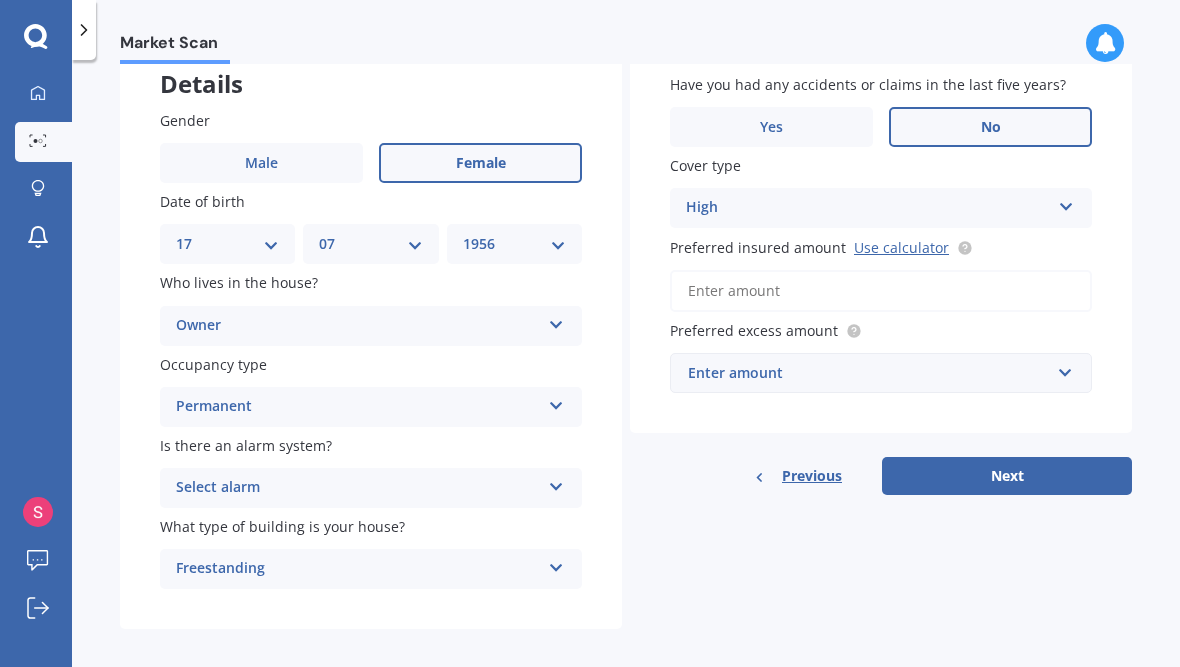 scroll, scrollTop: 127, scrollLeft: 0, axis: vertical 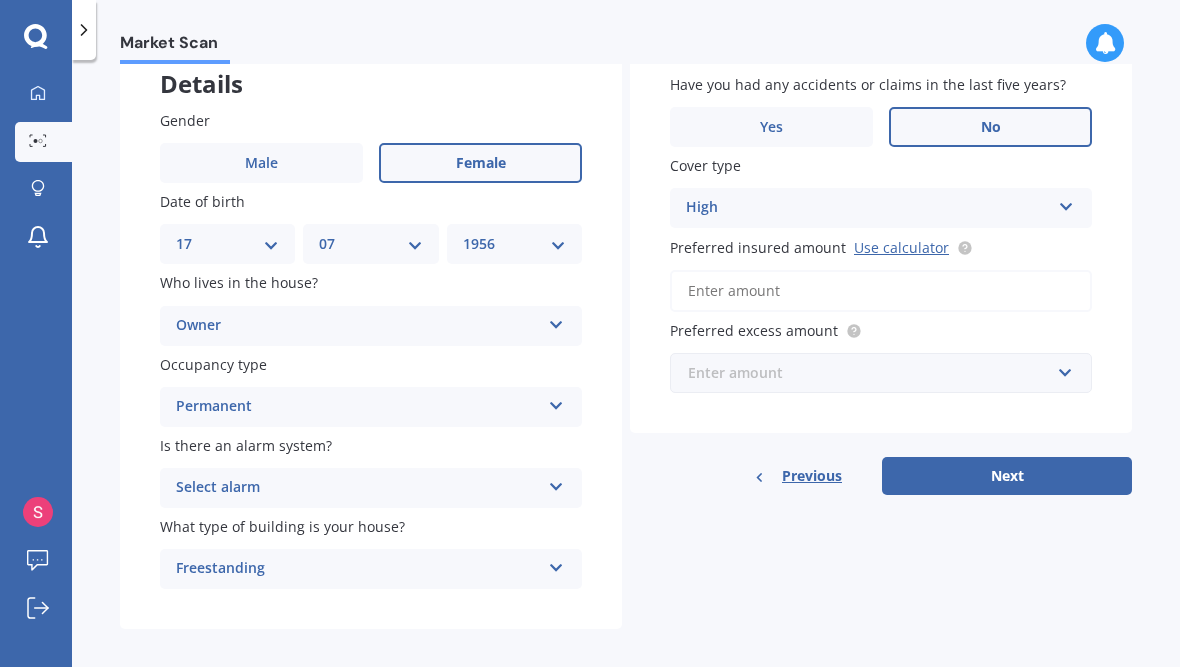 click at bounding box center [874, 373] 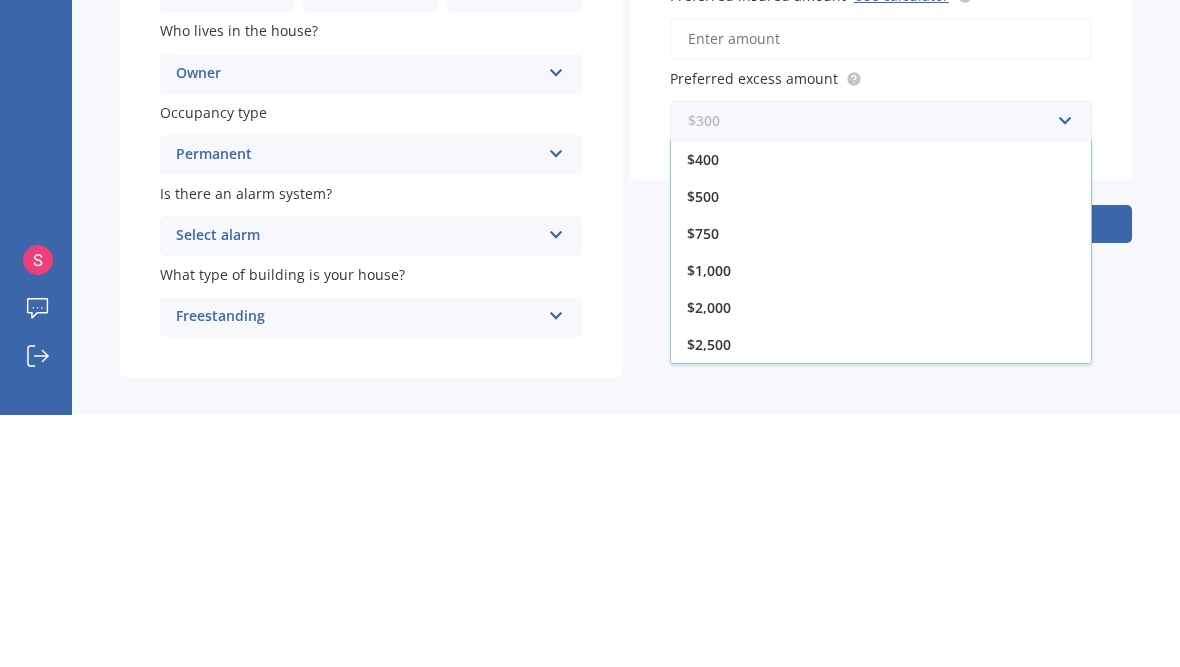 scroll, scrollTop: 36, scrollLeft: 0, axis: vertical 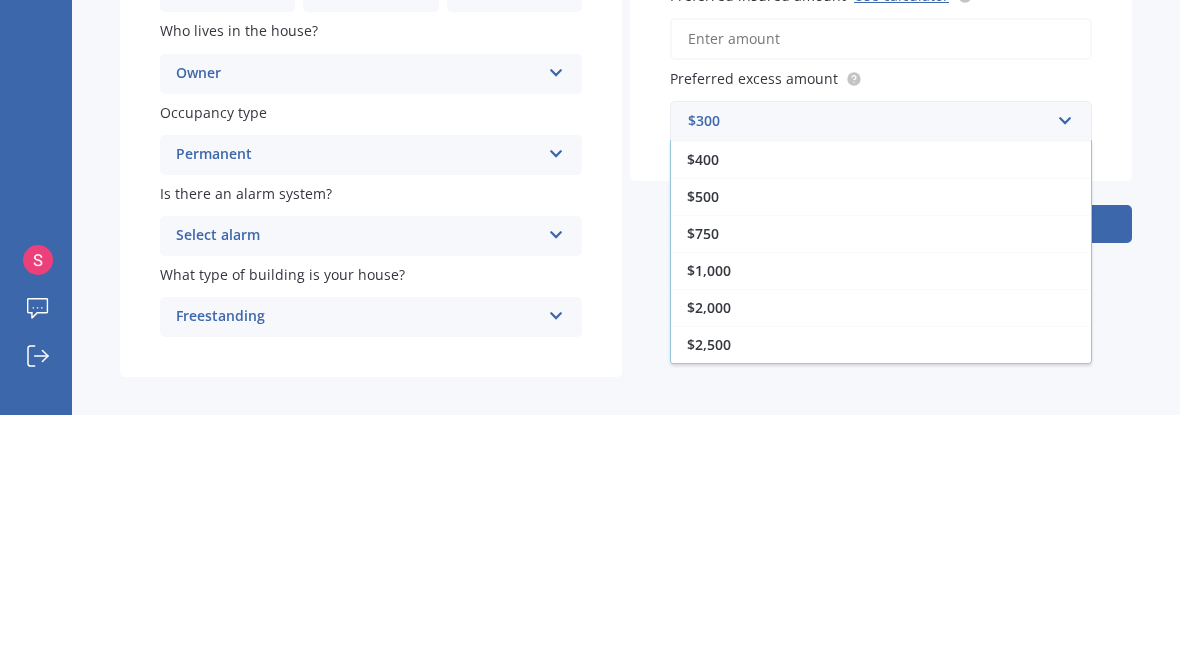 click on "$500" at bounding box center [881, 448] 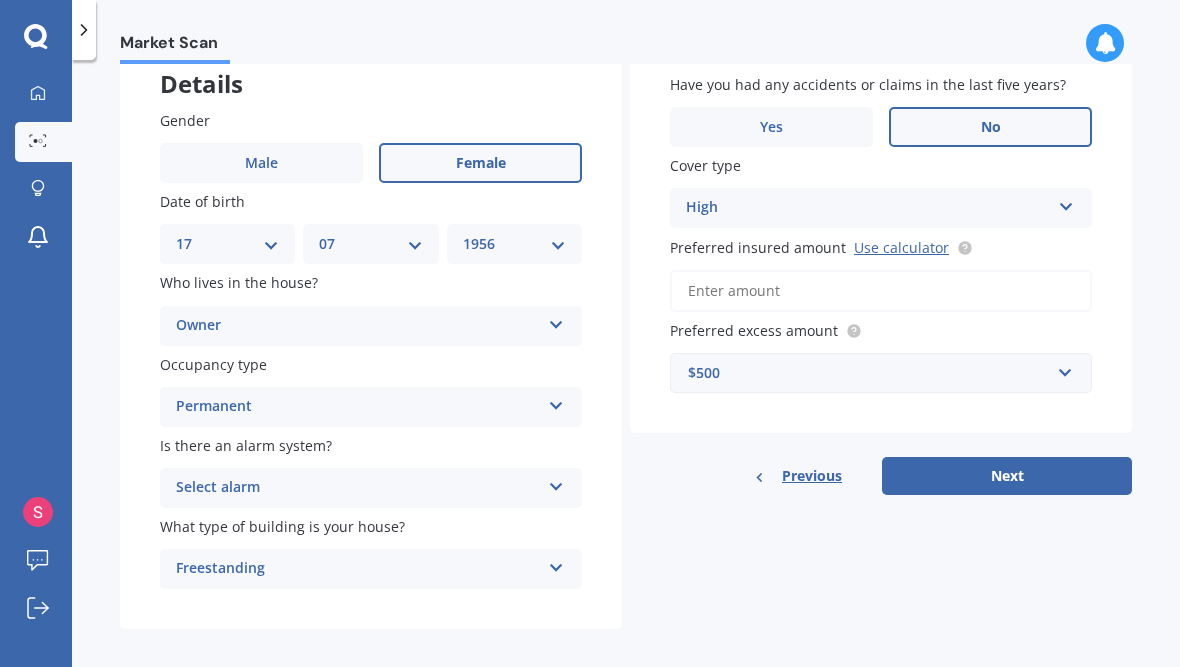 click on "Next" at bounding box center [1007, 476] 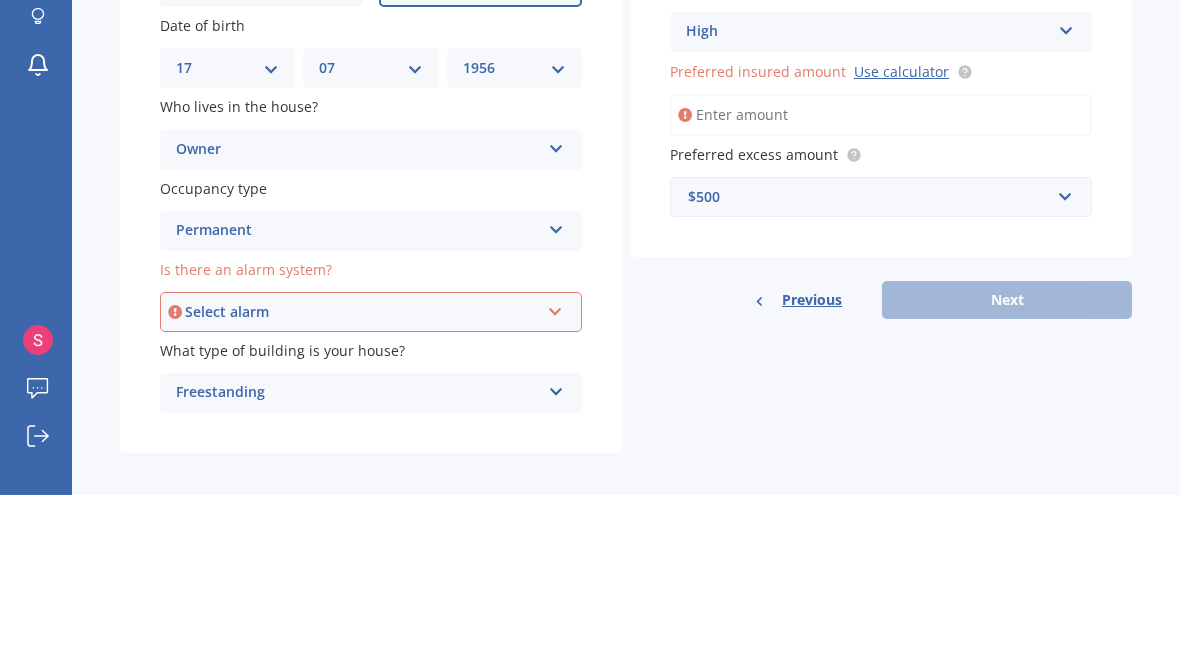 scroll, scrollTop: 130, scrollLeft: 0, axis: vertical 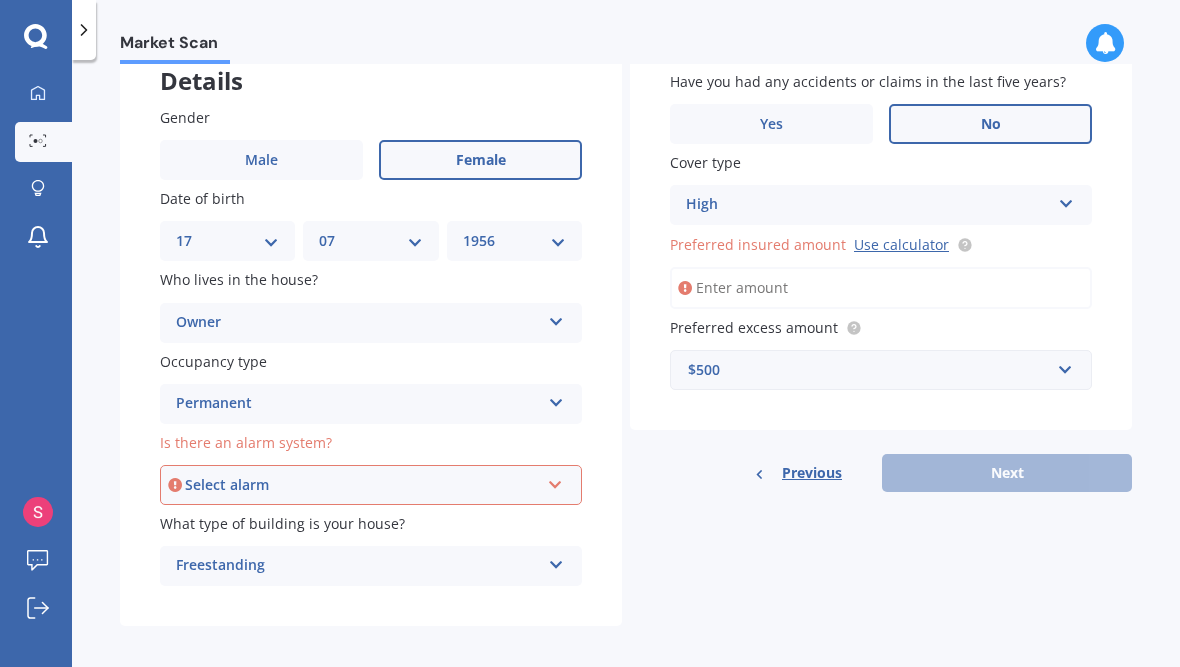 click at bounding box center [555, 481] 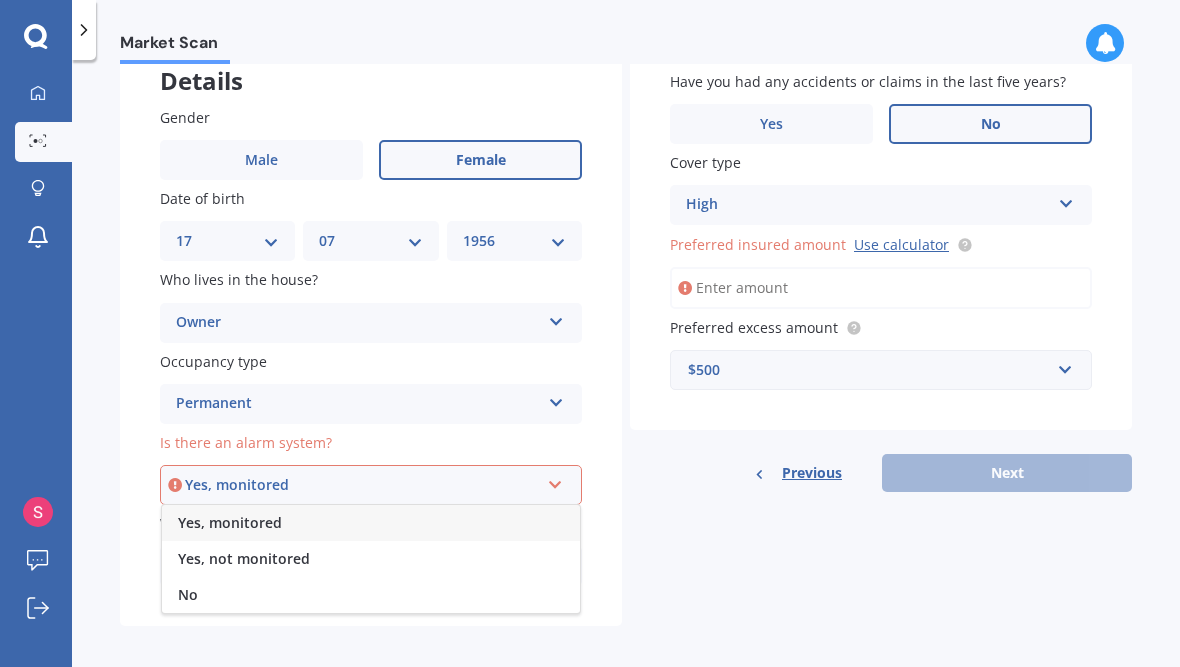 click on "No" at bounding box center [230, 522] 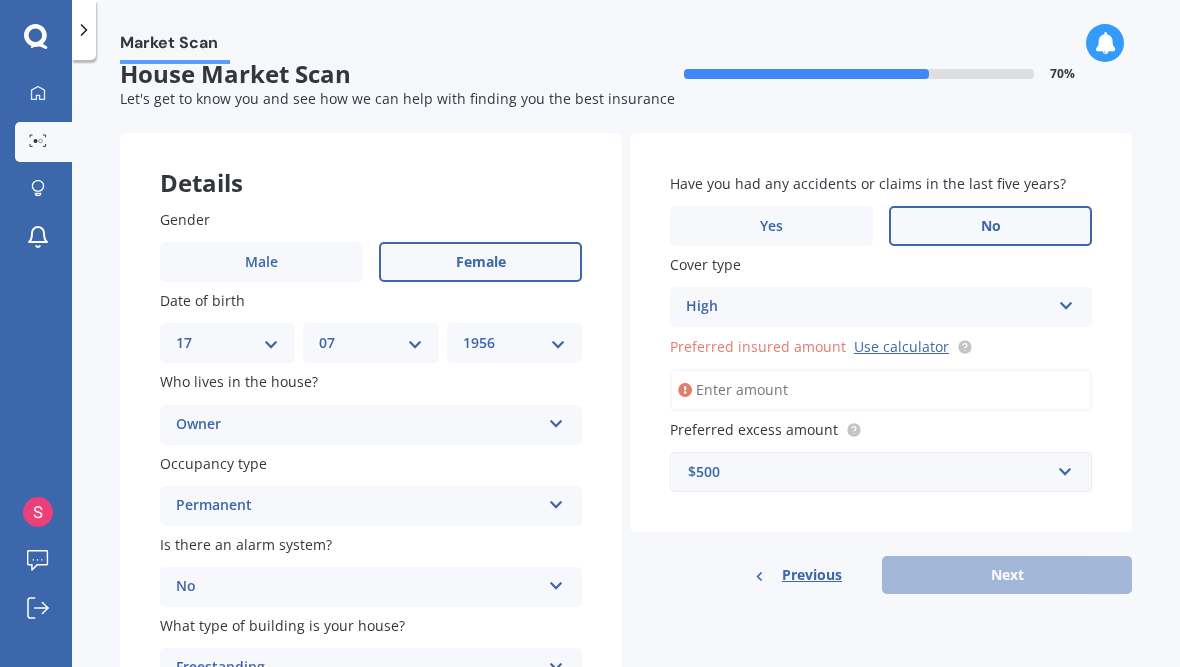 scroll, scrollTop: 27, scrollLeft: 0, axis: vertical 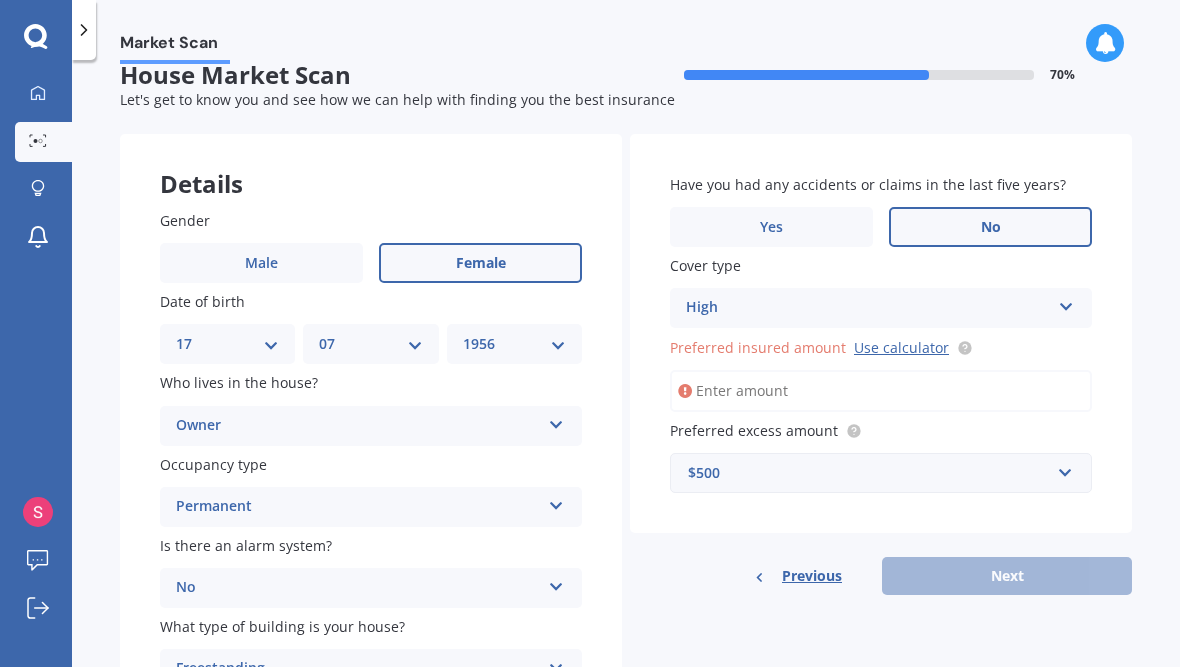 click on "Use calculator" at bounding box center (901, 347) 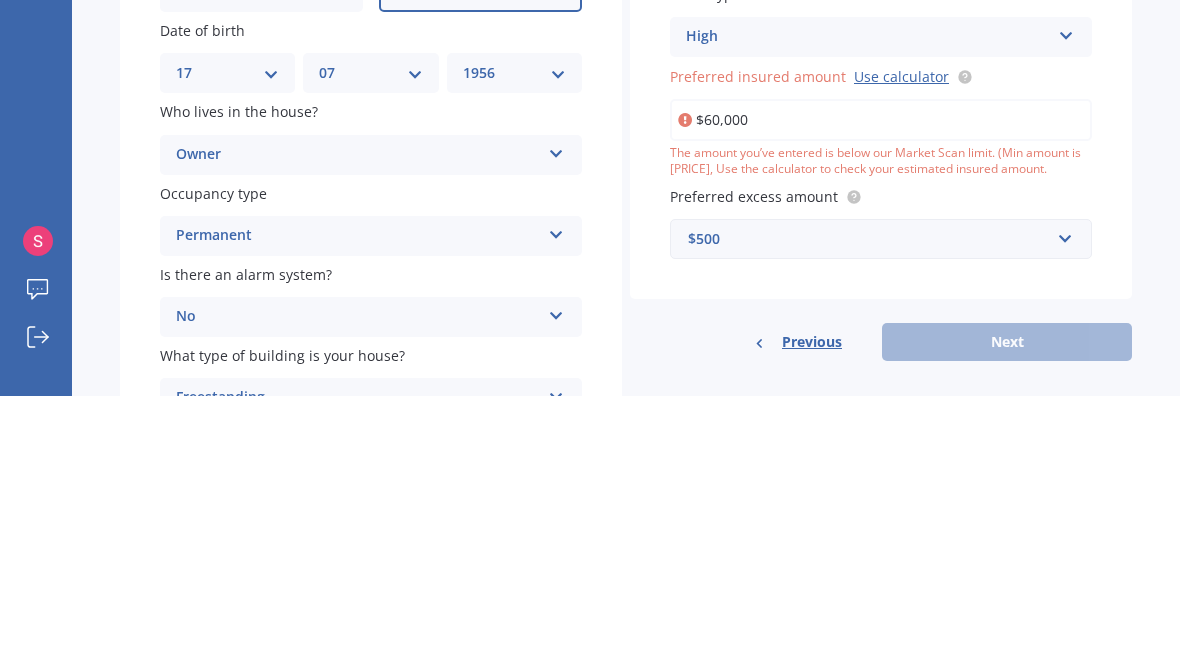 type on "$600,000" 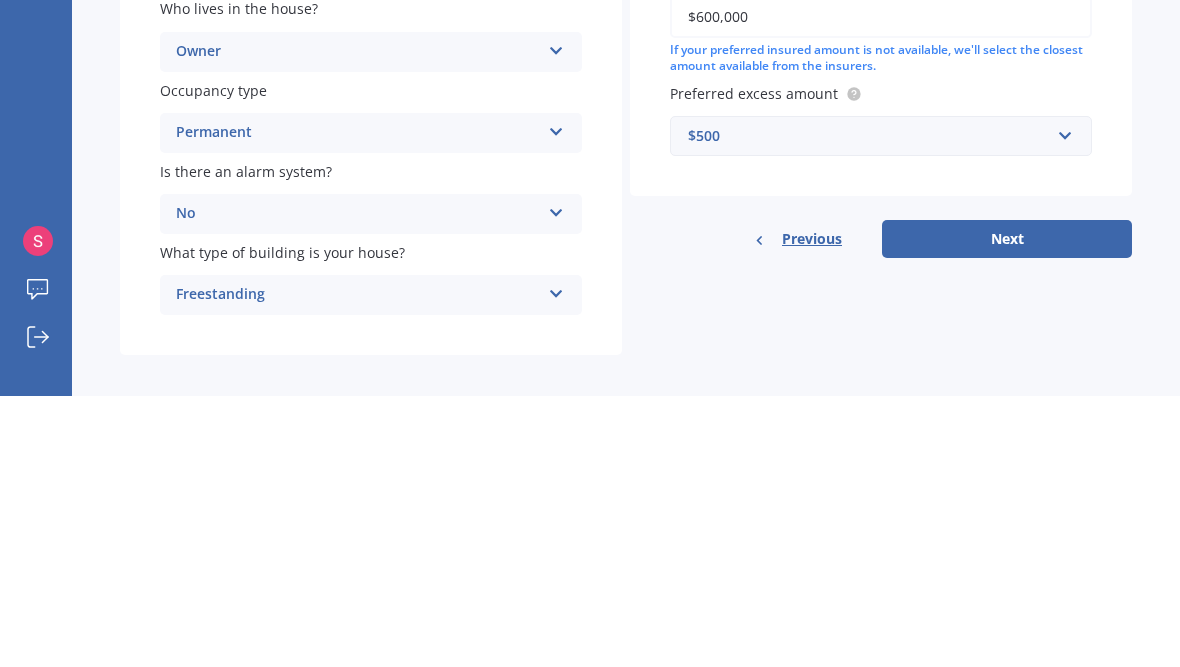 scroll, scrollTop: 130, scrollLeft: 0, axis: vertical 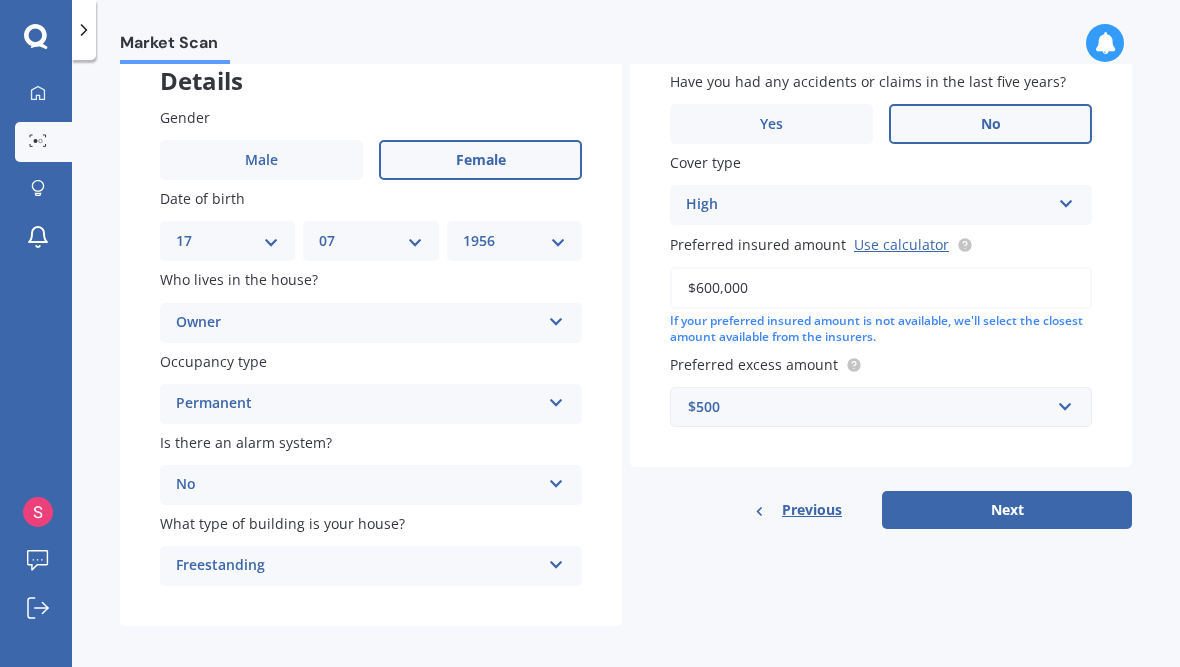 click on "Next" at bounding box center [1007, 510] 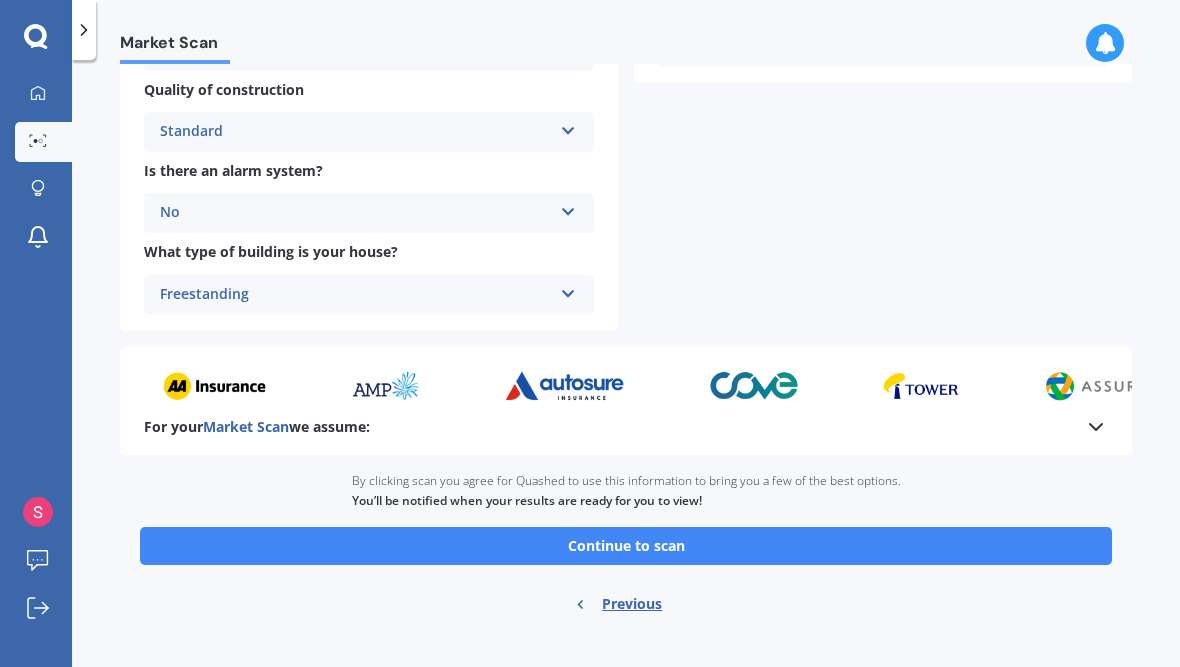 scroll, scrollTop: 752, scrollLeft: 0, axis: vertical 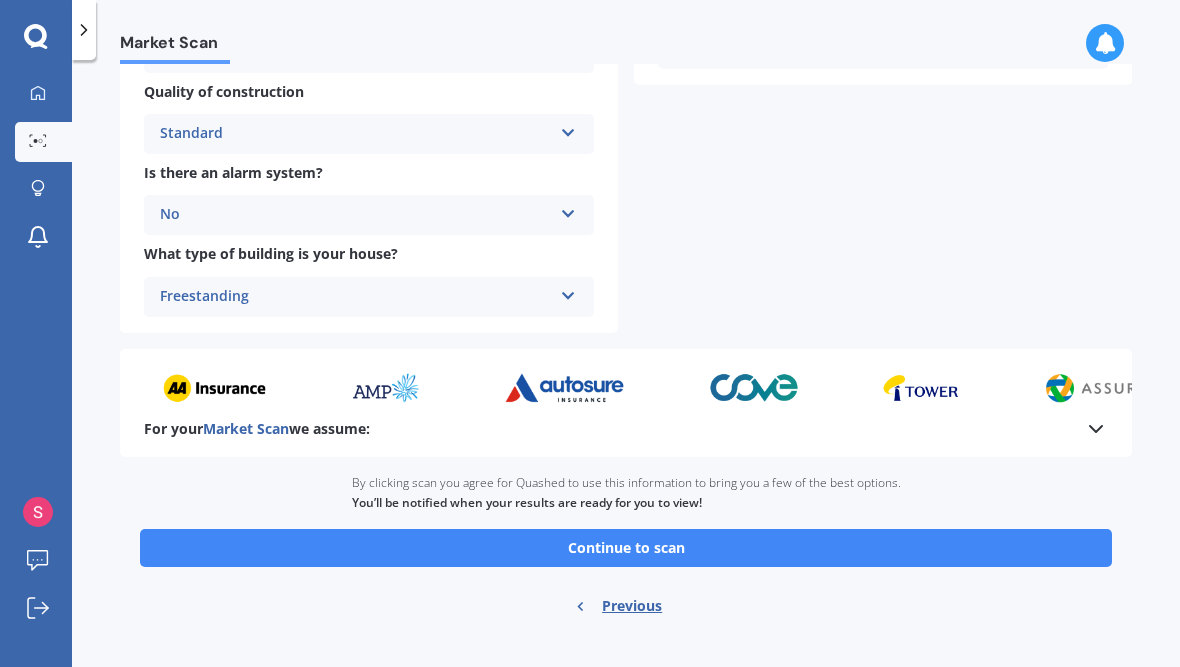click on "Continue to scan" at bounding box center [626, 548] 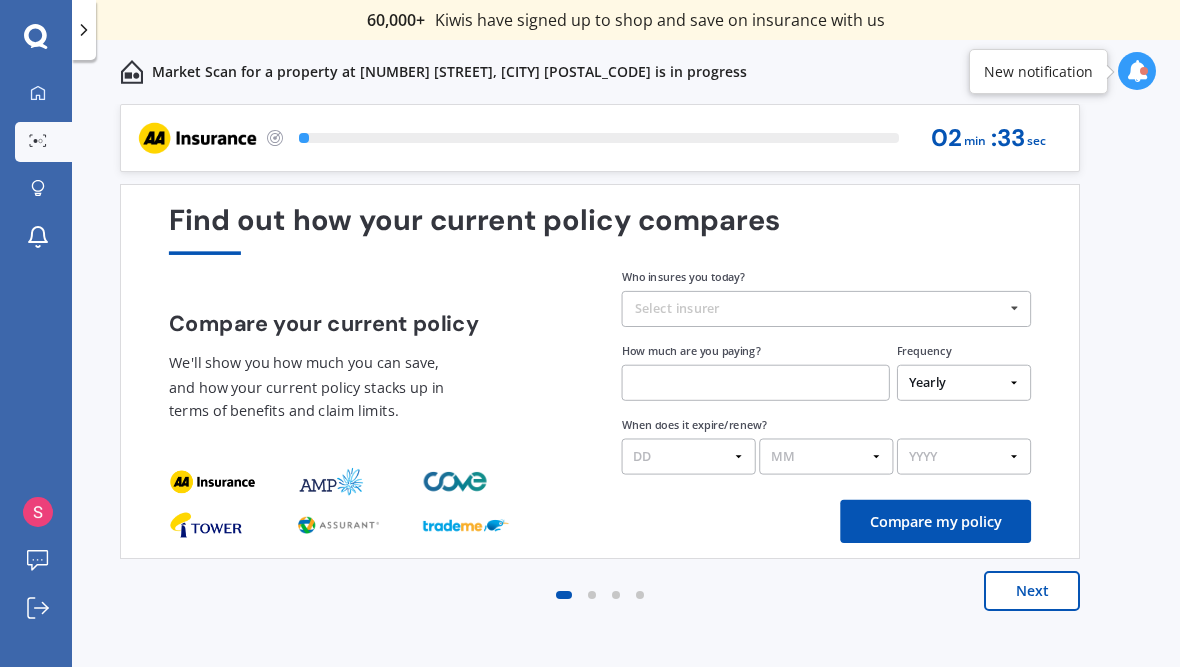 scroll, scrollTop: 0, scrollLeft: 0, axis: both 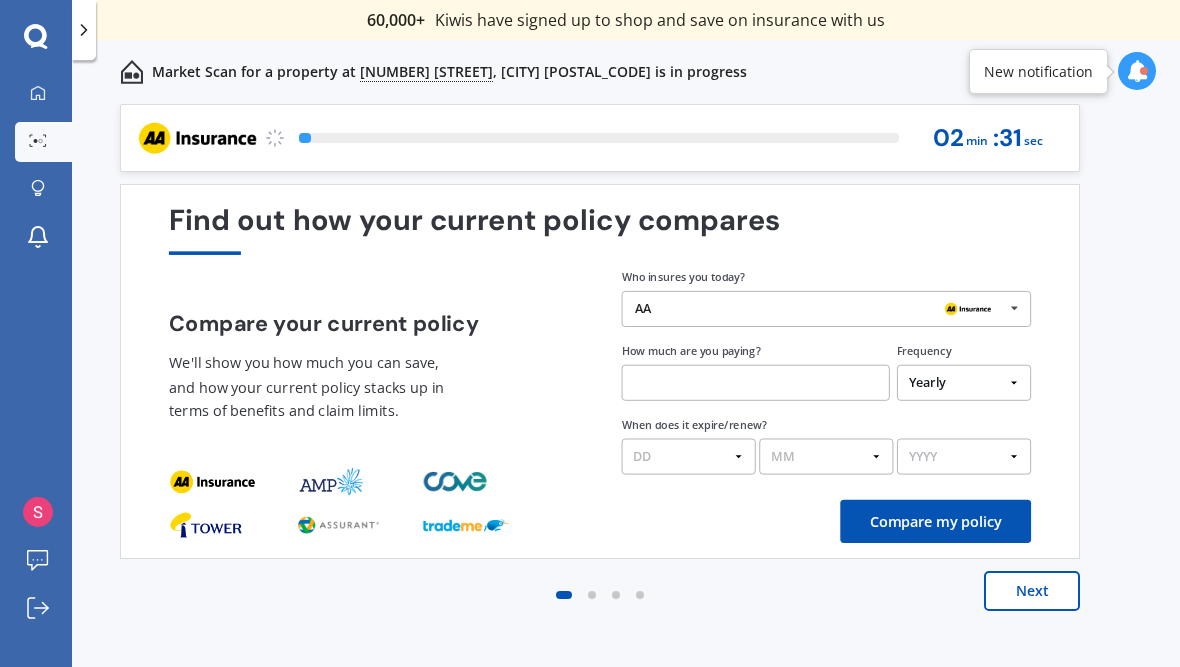click on "AA" at bounding box center [819, 309] 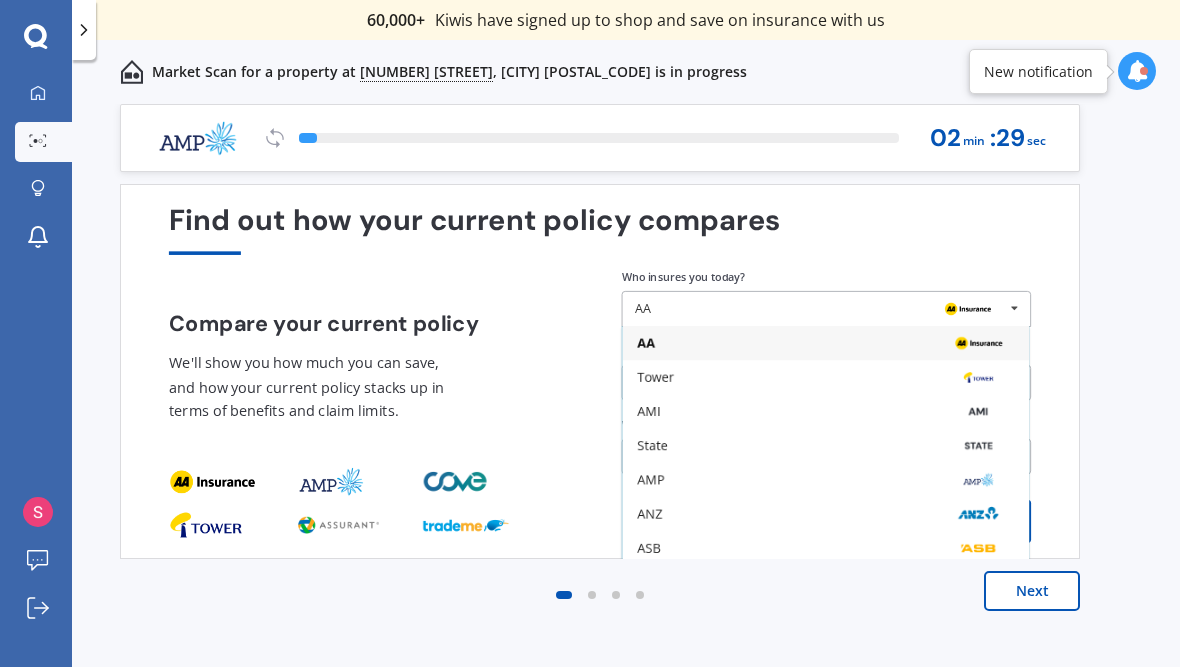 click on "Tower" at bounding box center (825, 343) 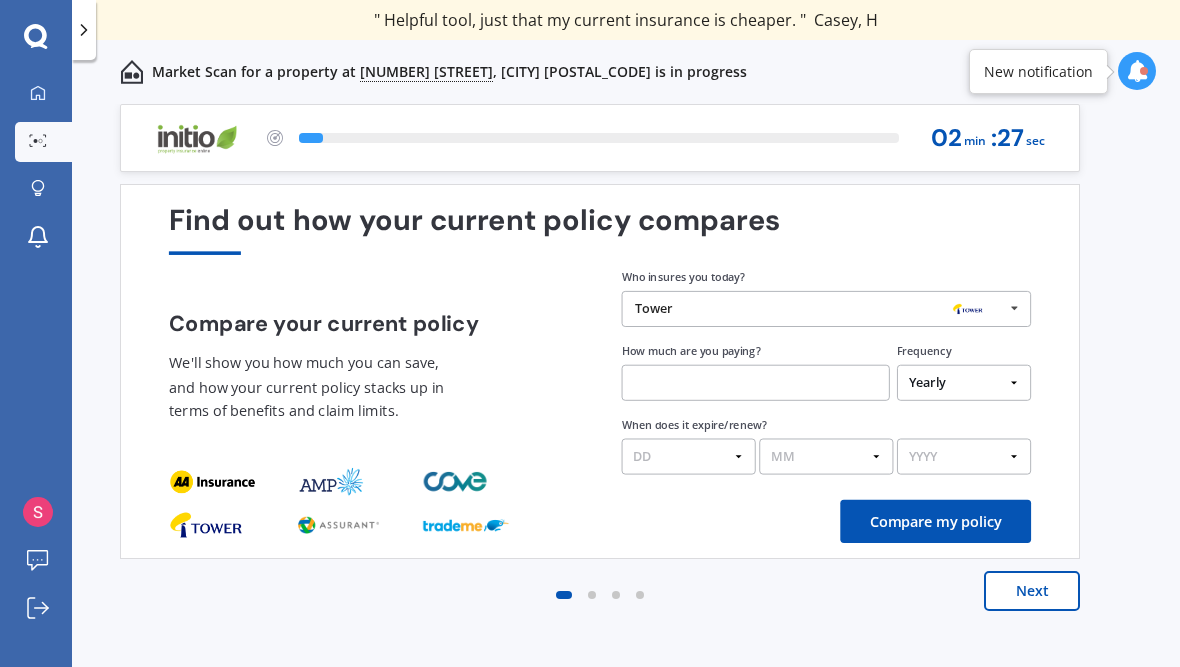 click at bounding box center [756, 383] 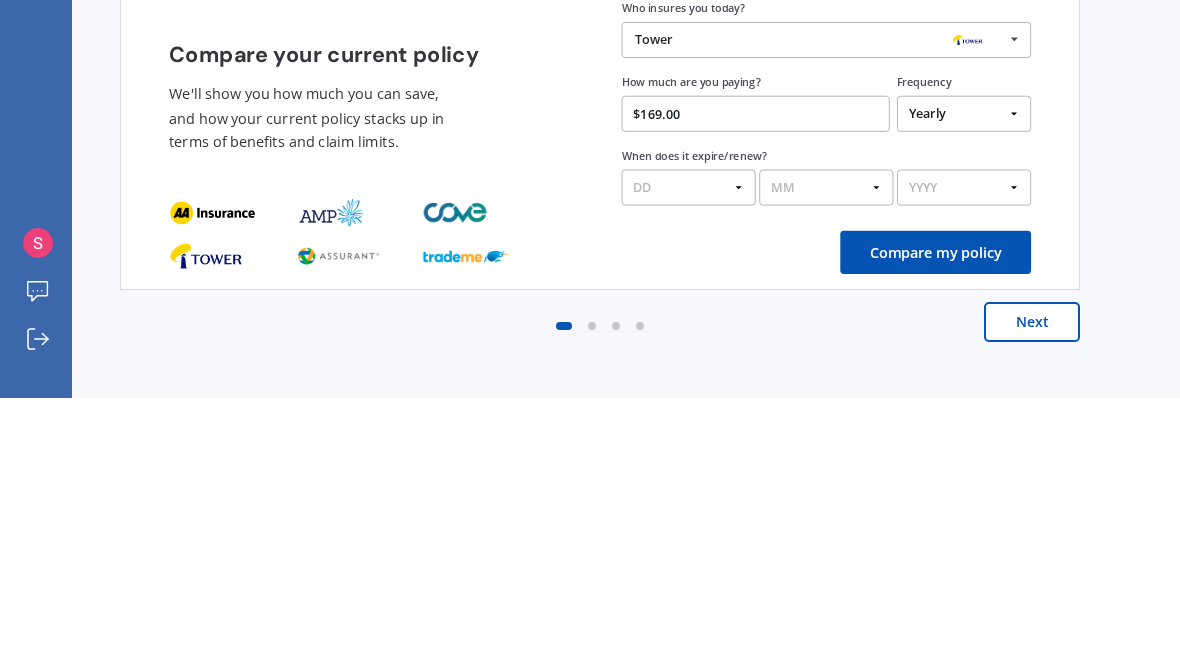 type on "$169.00" 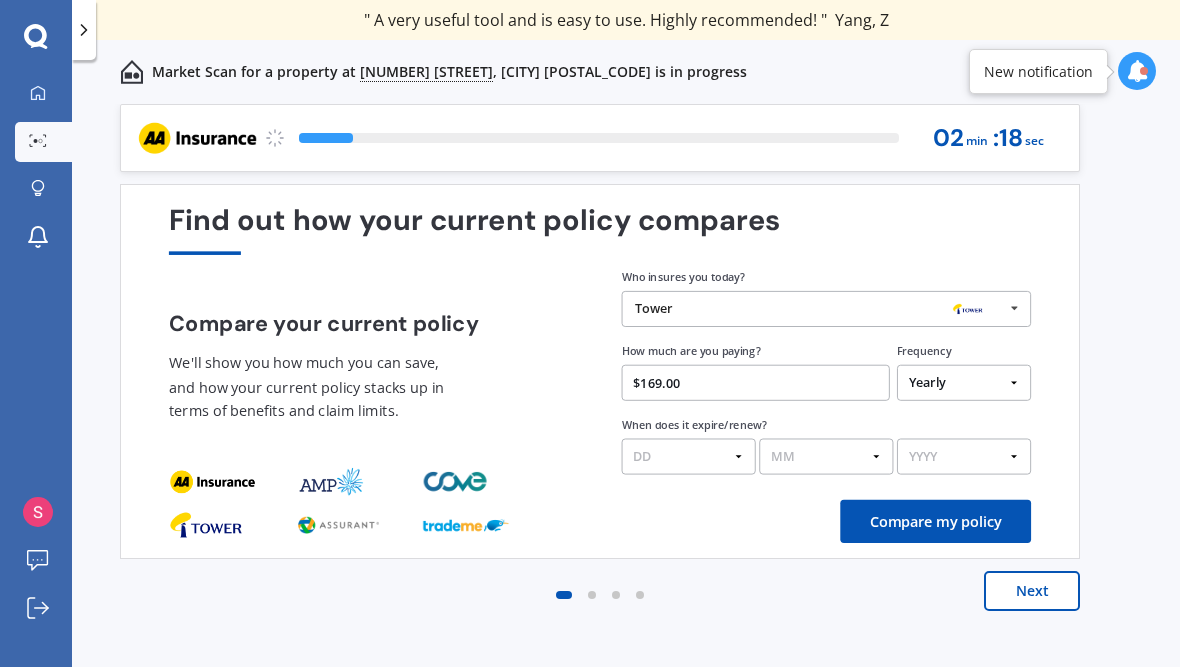 select on "Fortnightly" 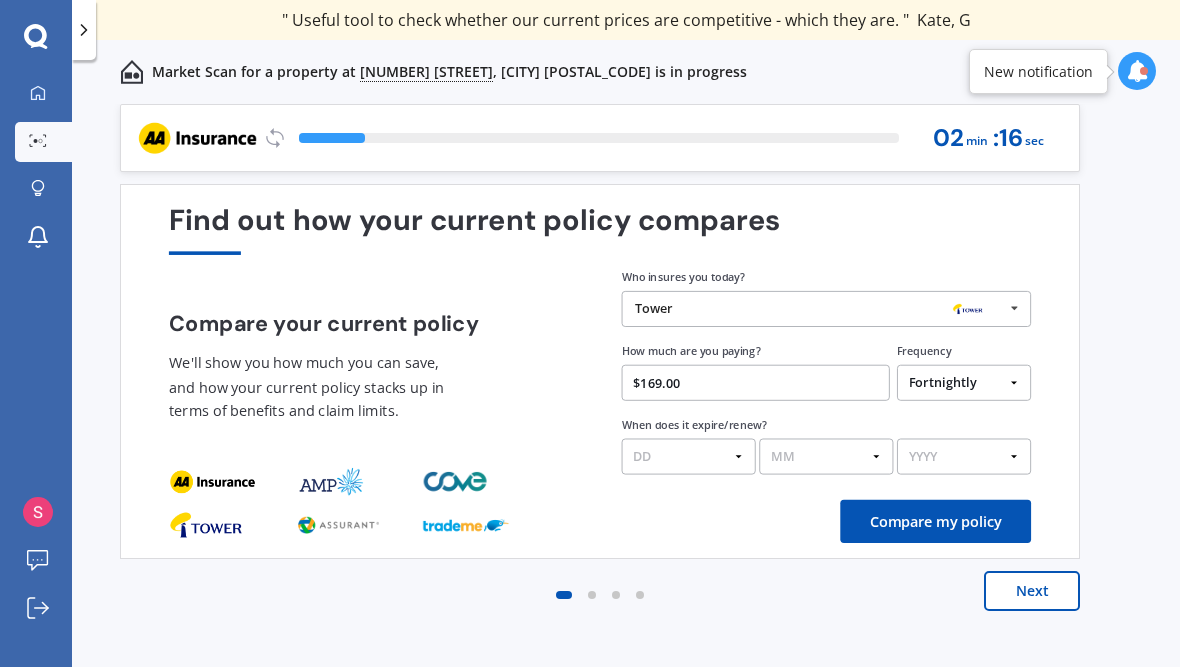 click on "DD 01 02 03 04 05 06 07 08 09 10 11 12 13 14 15 16 17 18 19 20 21 22 23 24 25 26 27 28 29 30 31" at bounding box center (689, 457) 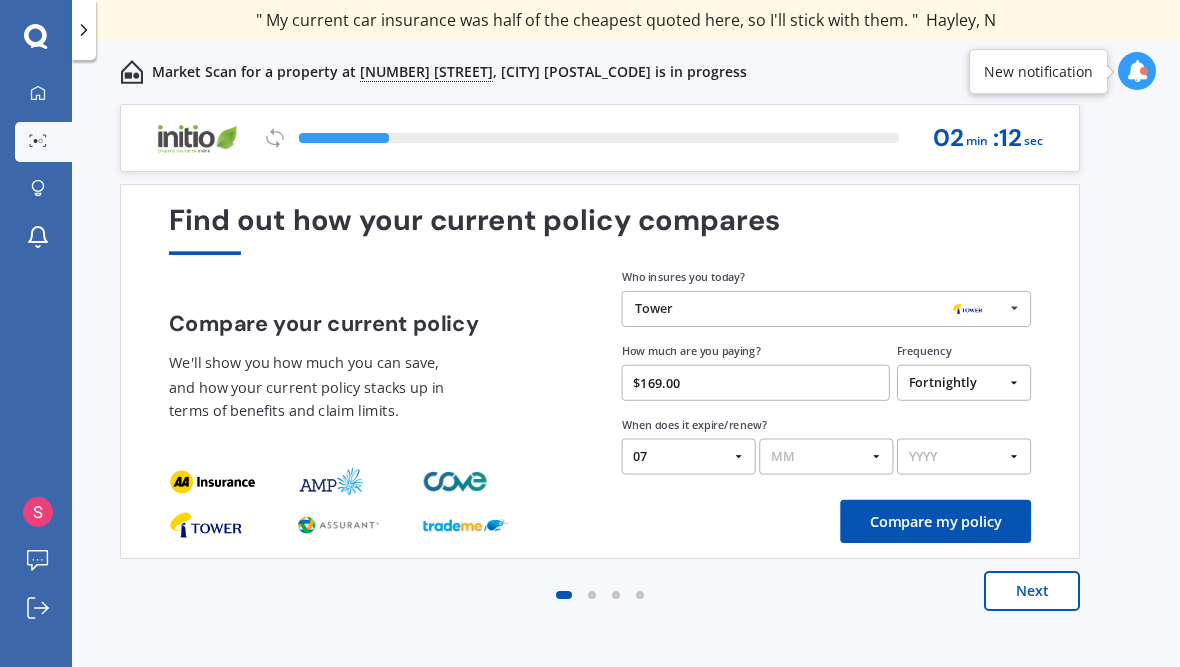 click on "MM 01 02 03 04 05 06 07 08 09 10 11 12" at bounding box center [826, 457] 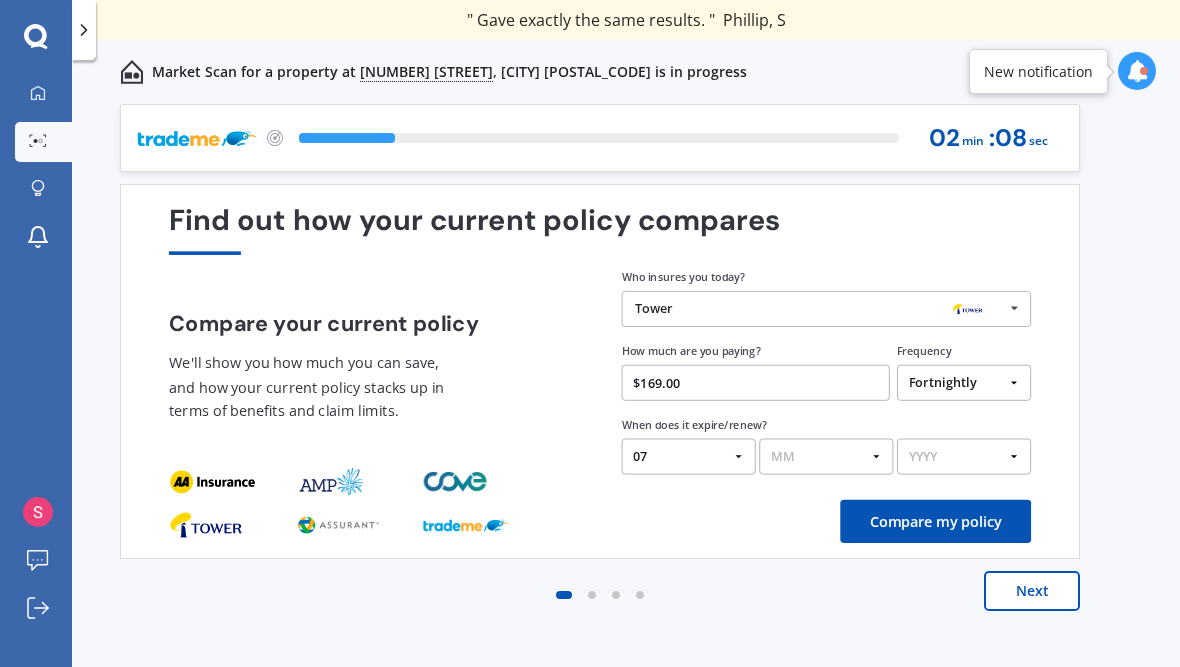 click on "DD 01 02 03 04 05 06 07 08 09 10 11 12 13 14 15 16 17 18 19 20 21 22 23 24 25 26 27 28 29 30 31" at bounding box center [689, 457] 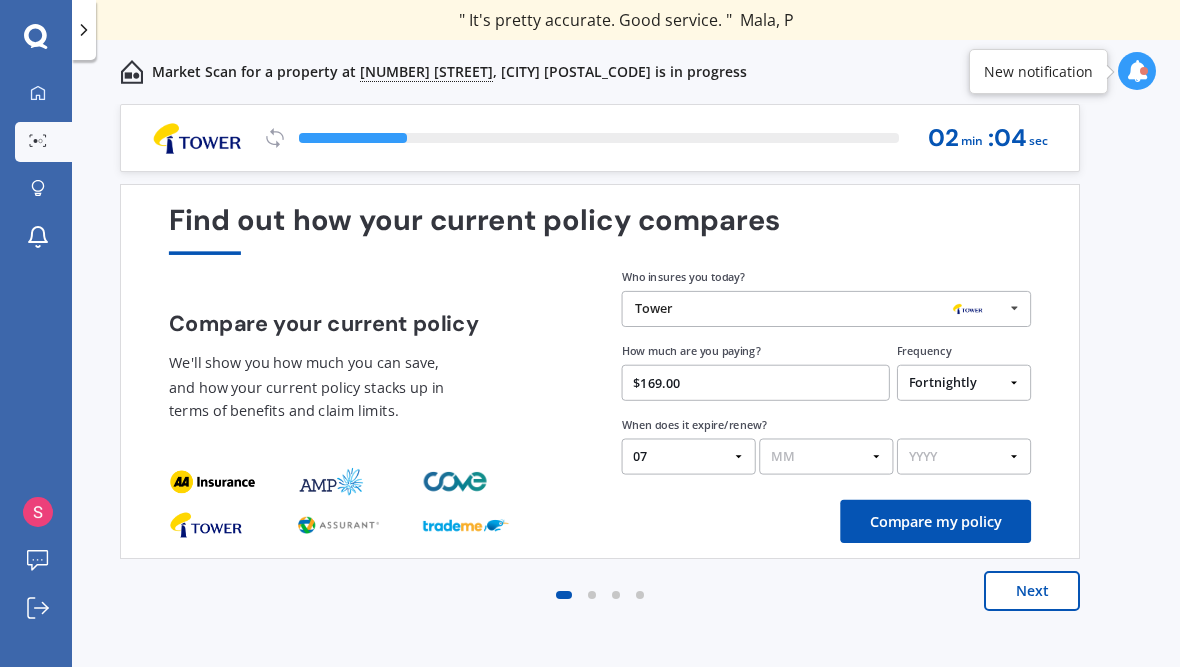 select on "03" 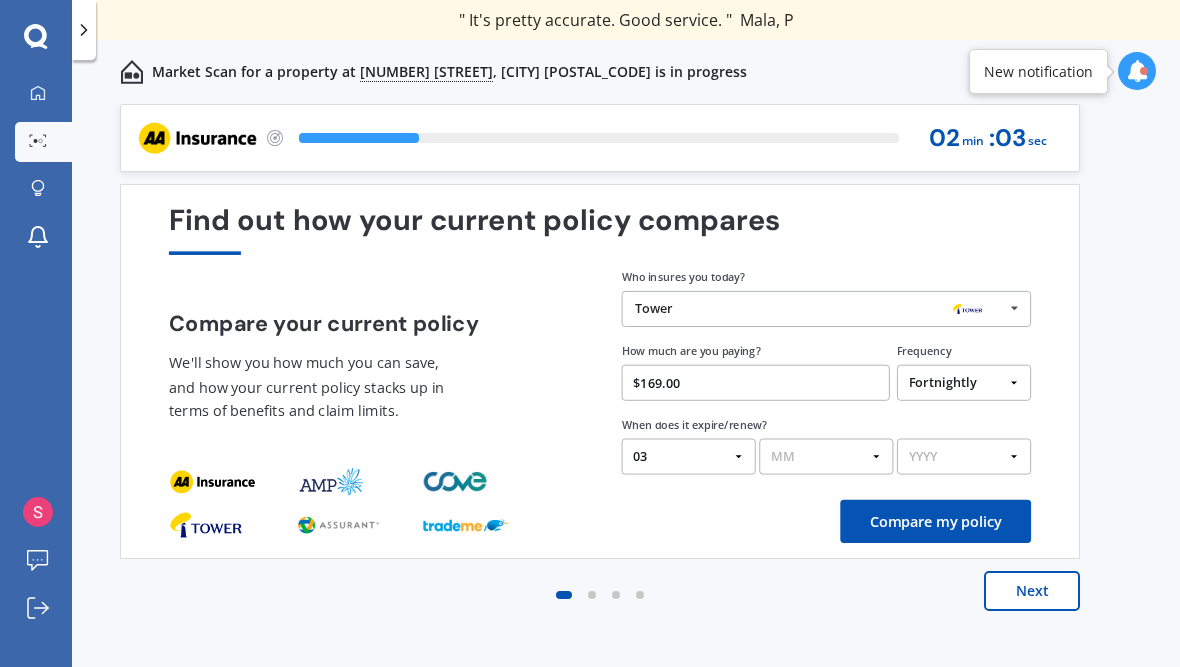 click on "MM 01 02 03 04 05 06 07 08 09 10 11 12" at bounding box center (826, 457) 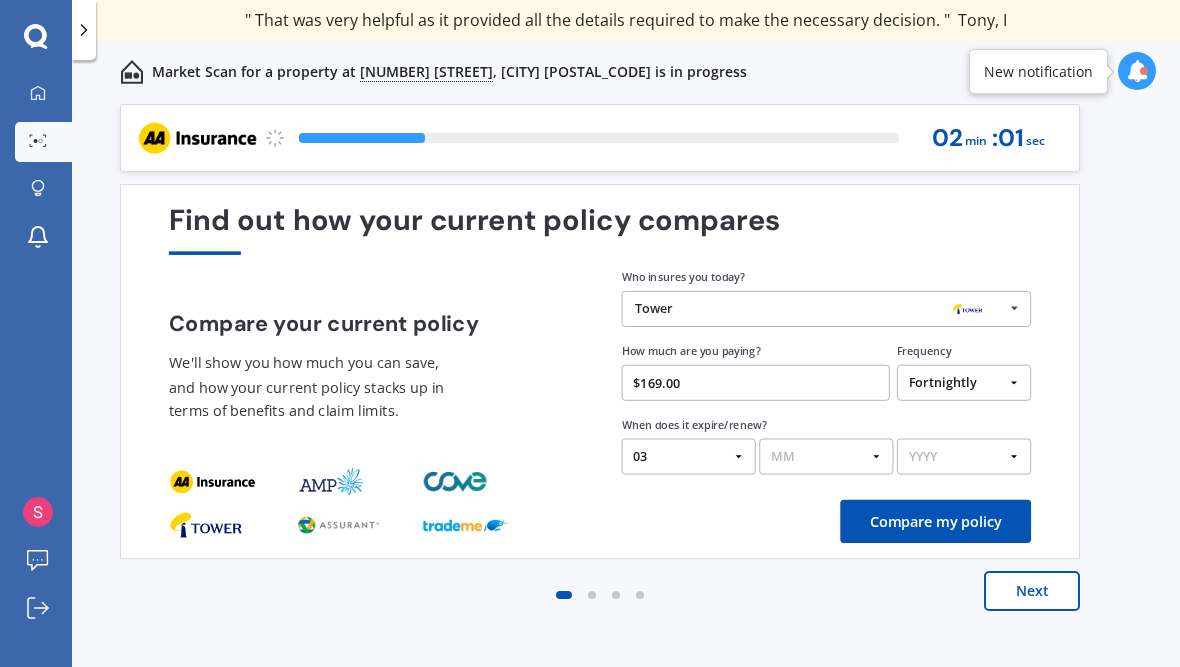 select on "07" 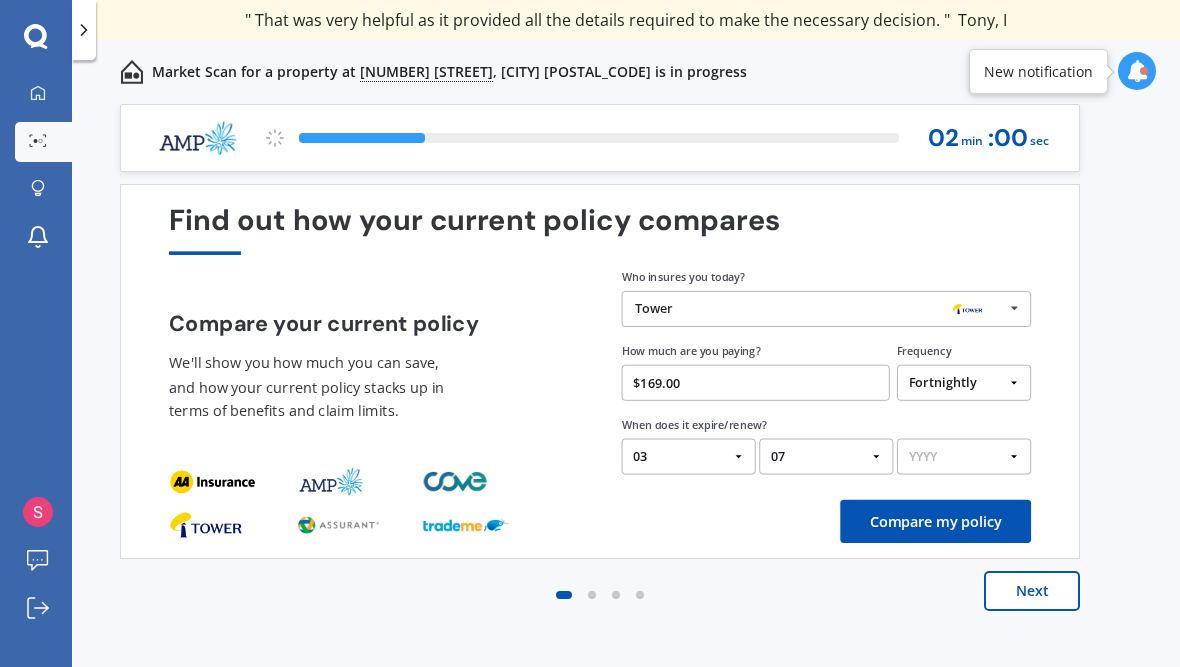click on "YYYY 2026 2025 2024" at bounding box center (964, 457) 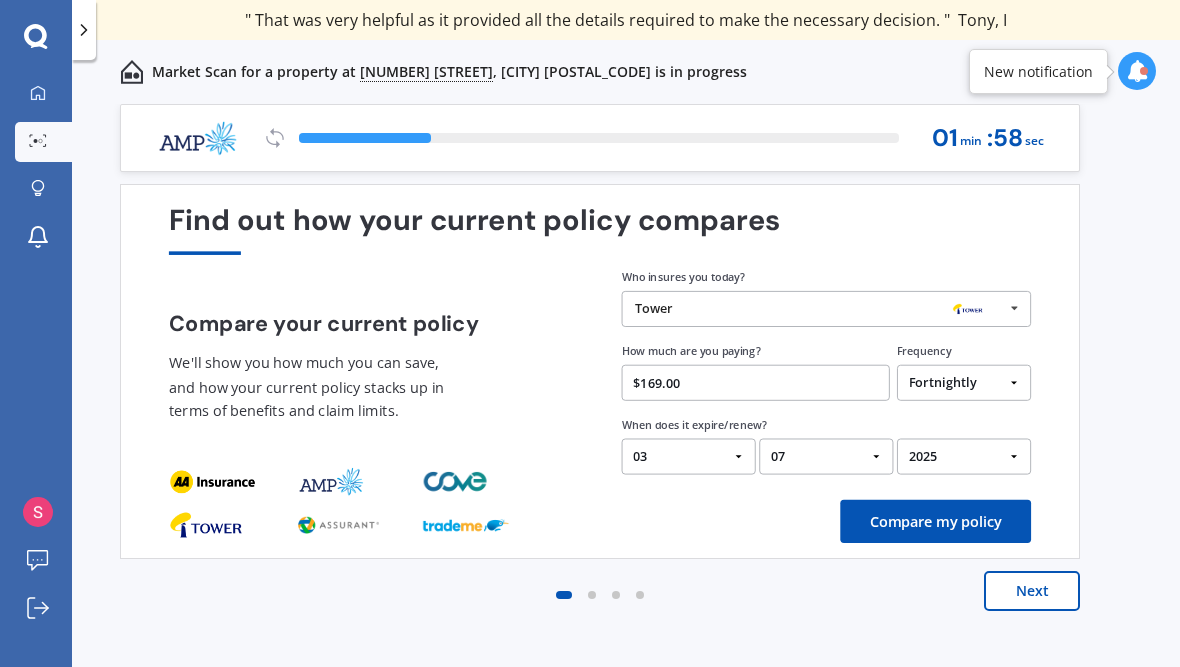 click on "YYYY 2026 2025 2024" at bounding box center [964, 457] 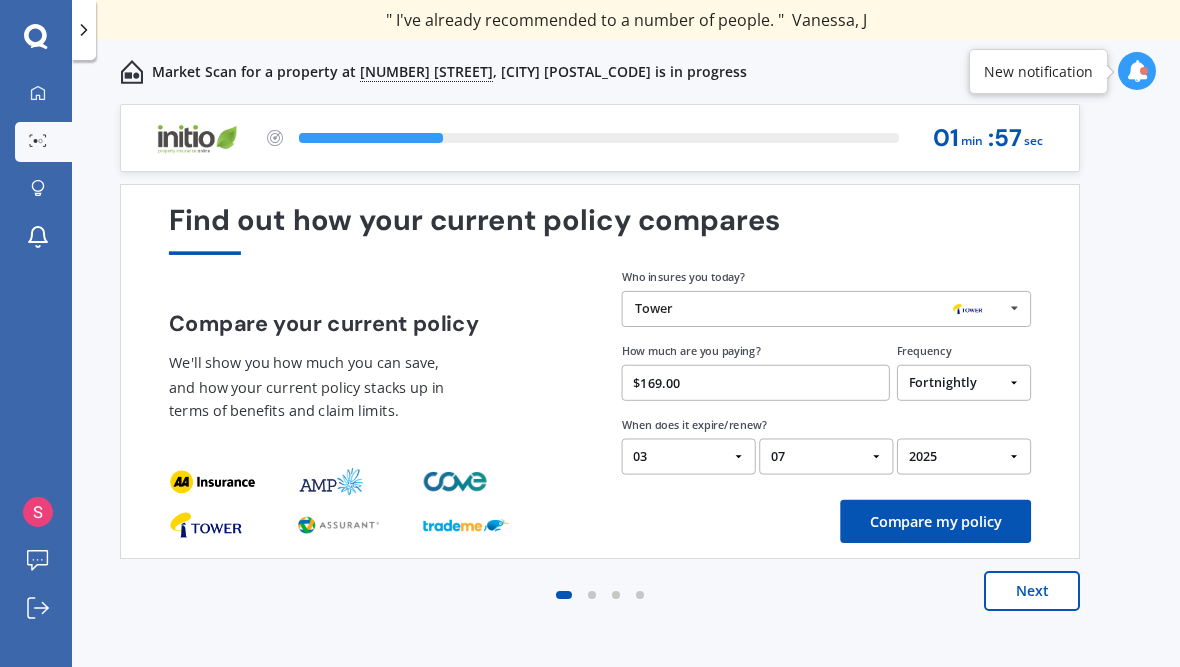 select on "2026" 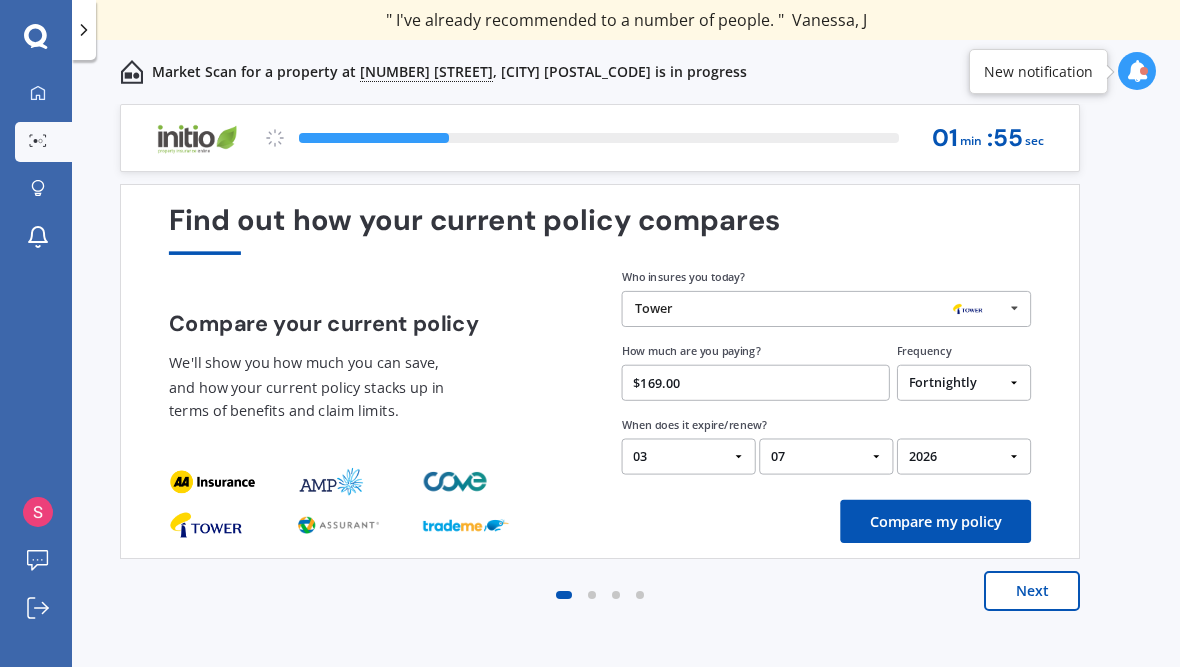 click on "Compare my policy" at bounding box center [935, 521] 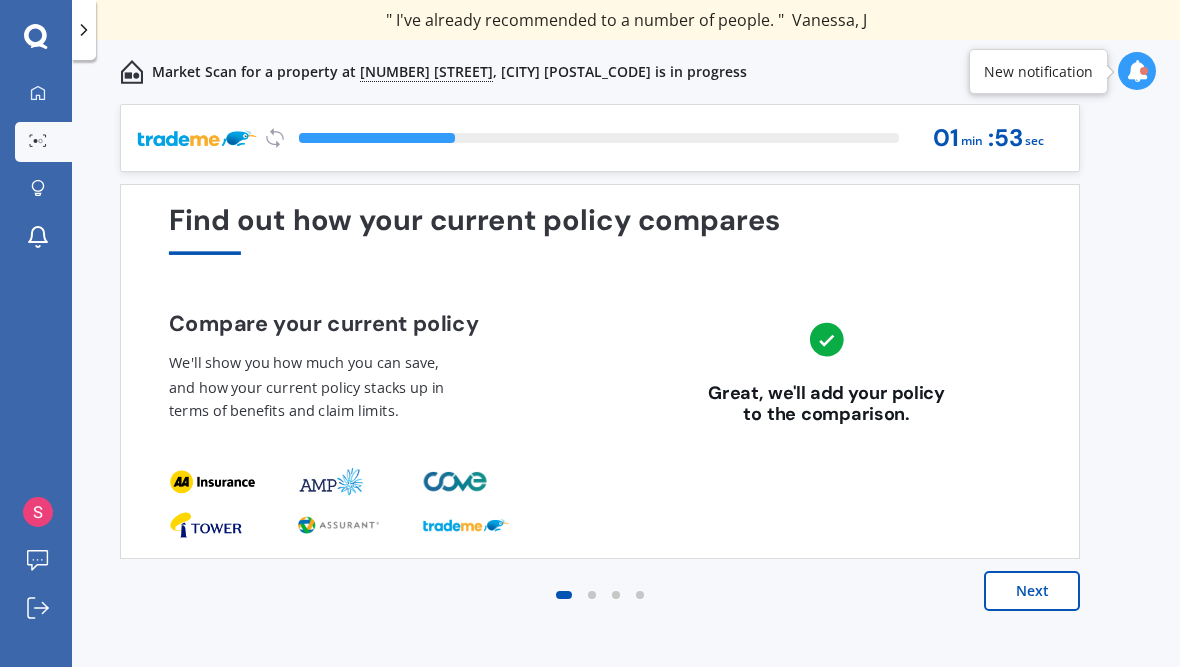 click on "Next" at bounding box center [1032, 591] 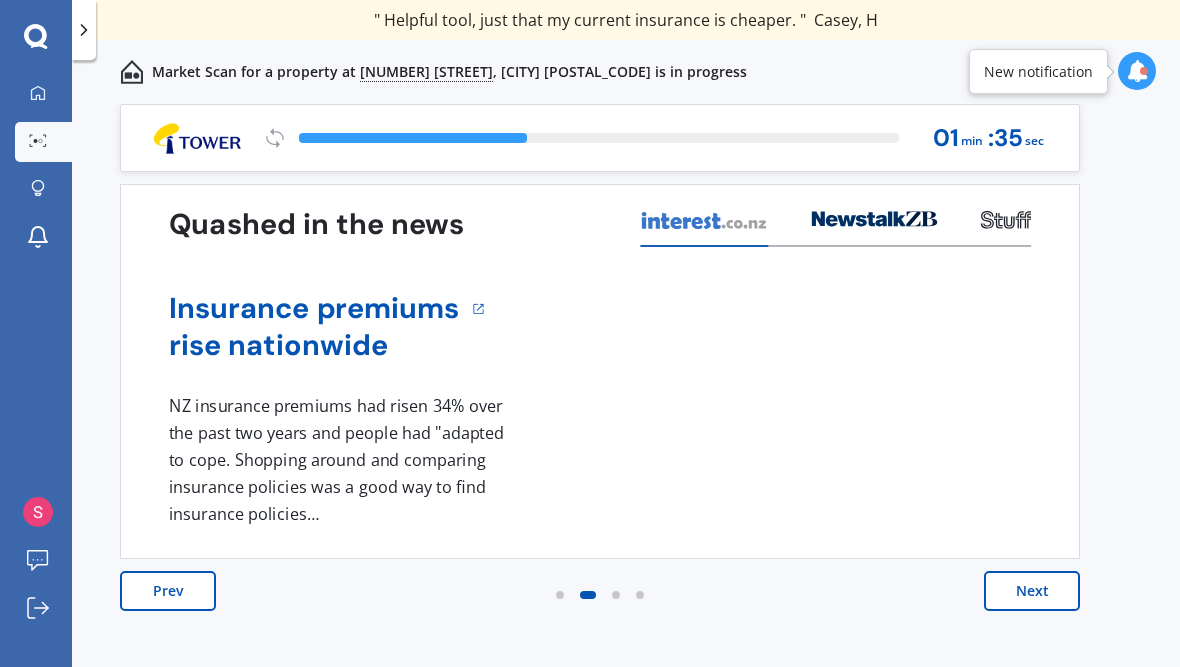 click on "Next" at bounding box center (1032, 591) 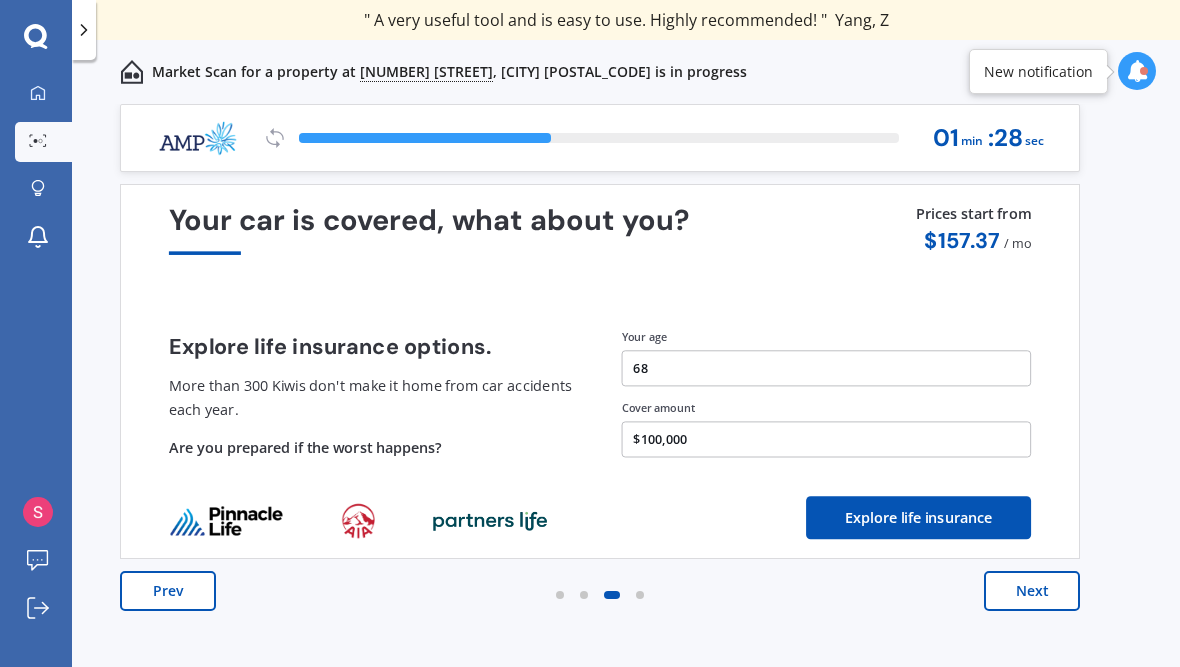click on "Next" at bounding box center (1032, 591) 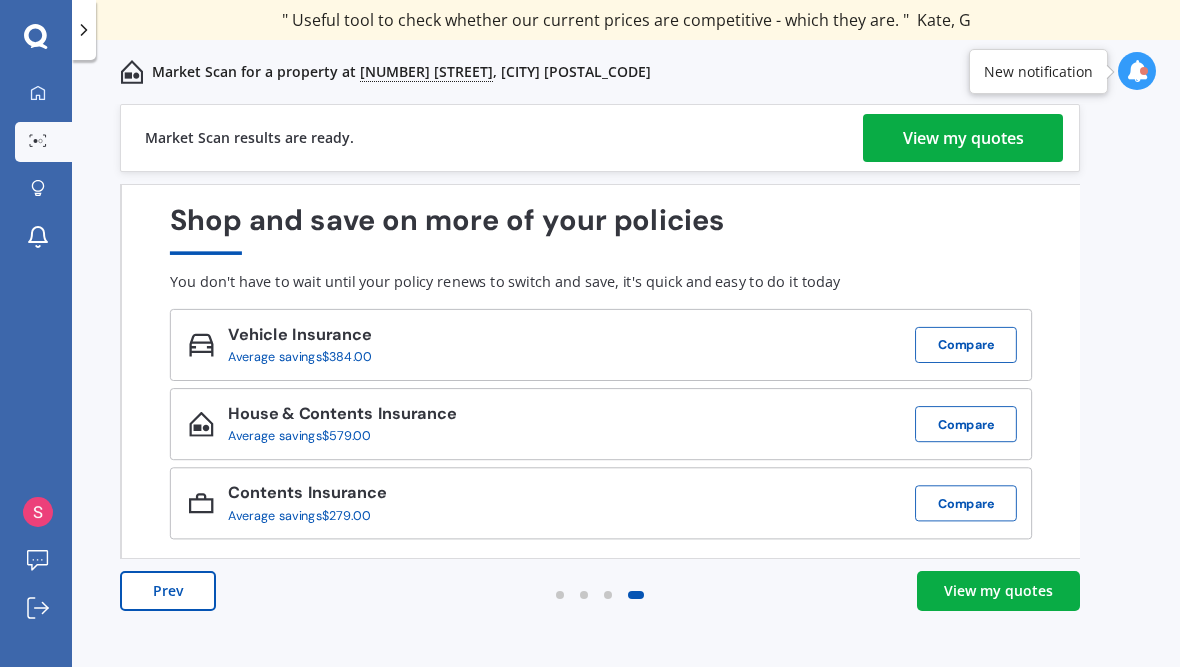click on "View my quotes" at bounding box center (963, 138) 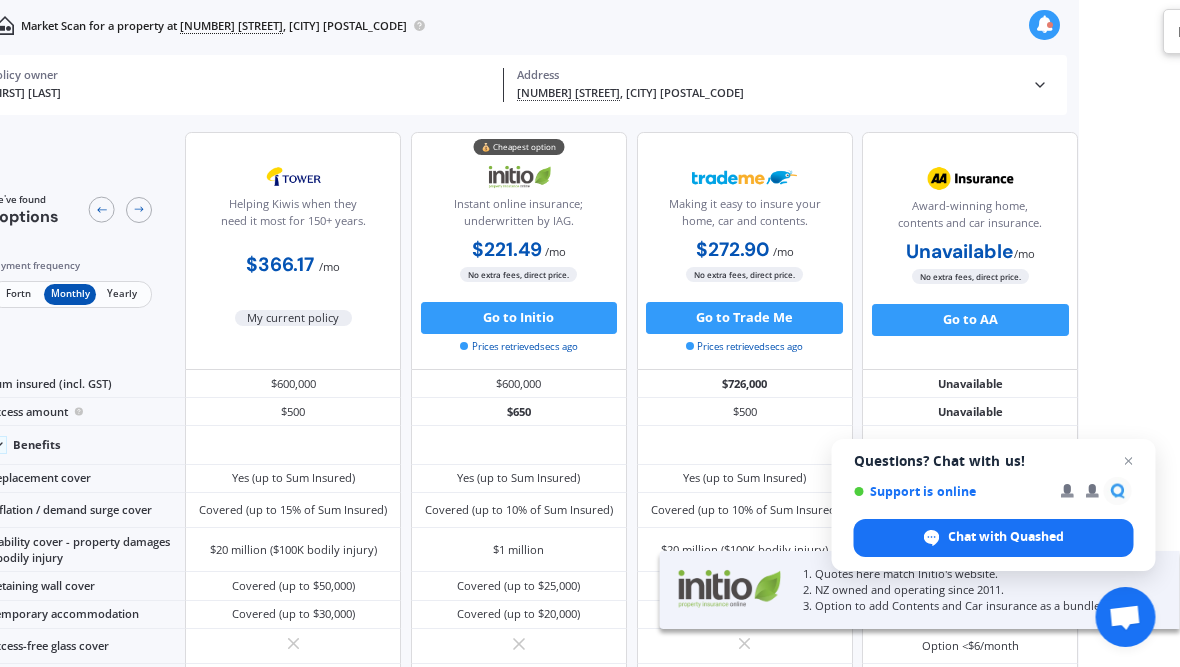 scroll, scrollTop: 0, scrollLeft: 97, axis: horizontal 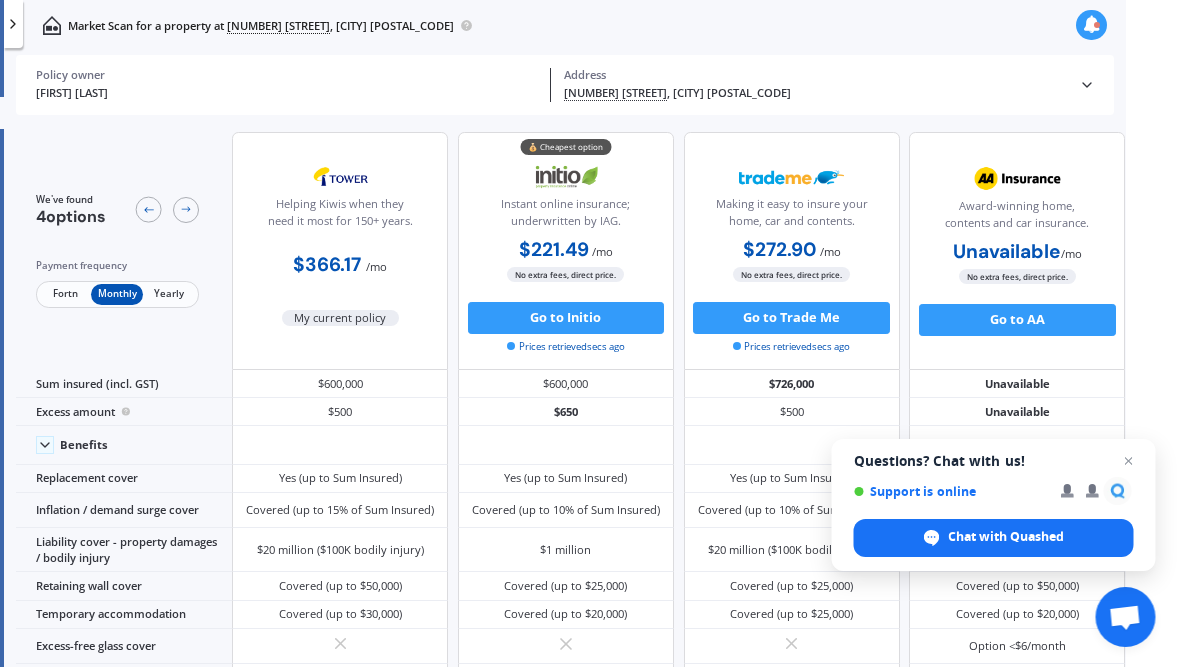 click on "Fortn" at bounding box center (66, 294) 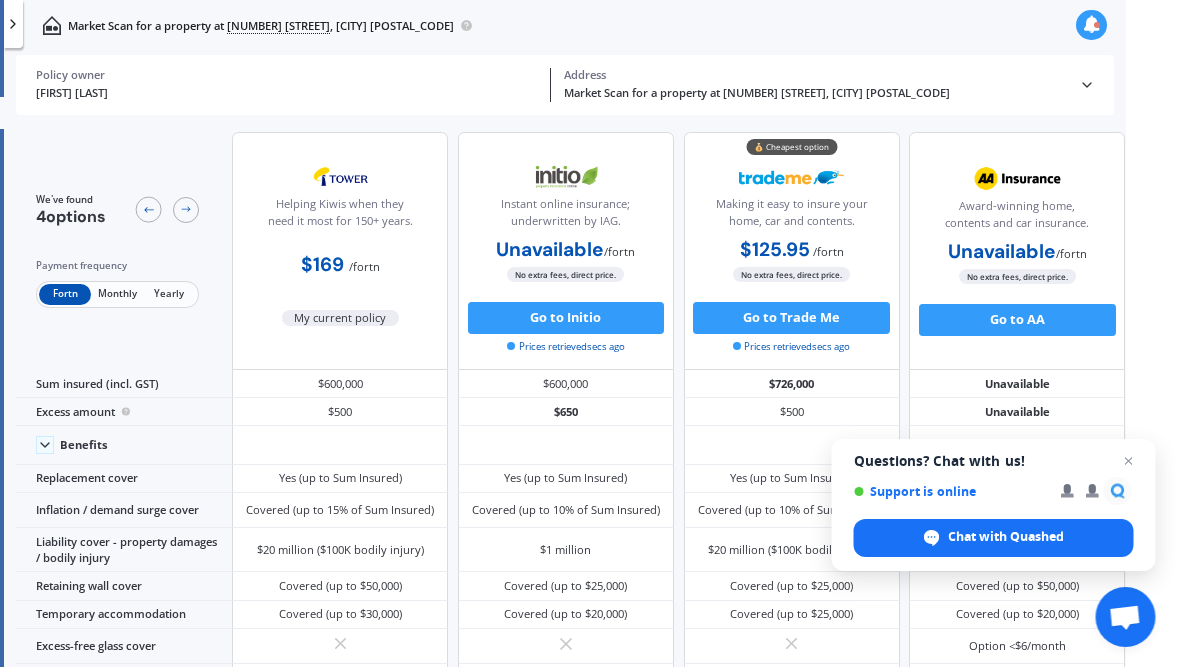 scroll, scrollTop: 0, scrollLeft: 54, axis: horizontal 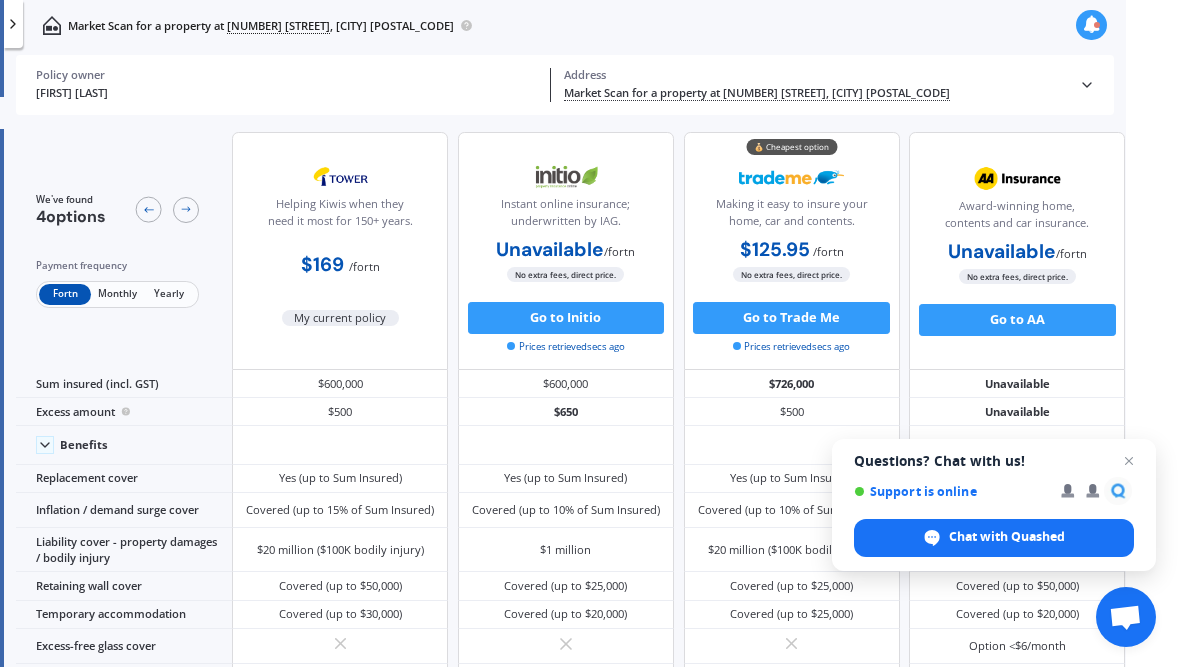 click on "Yearly" at bounding box center (169, 294) 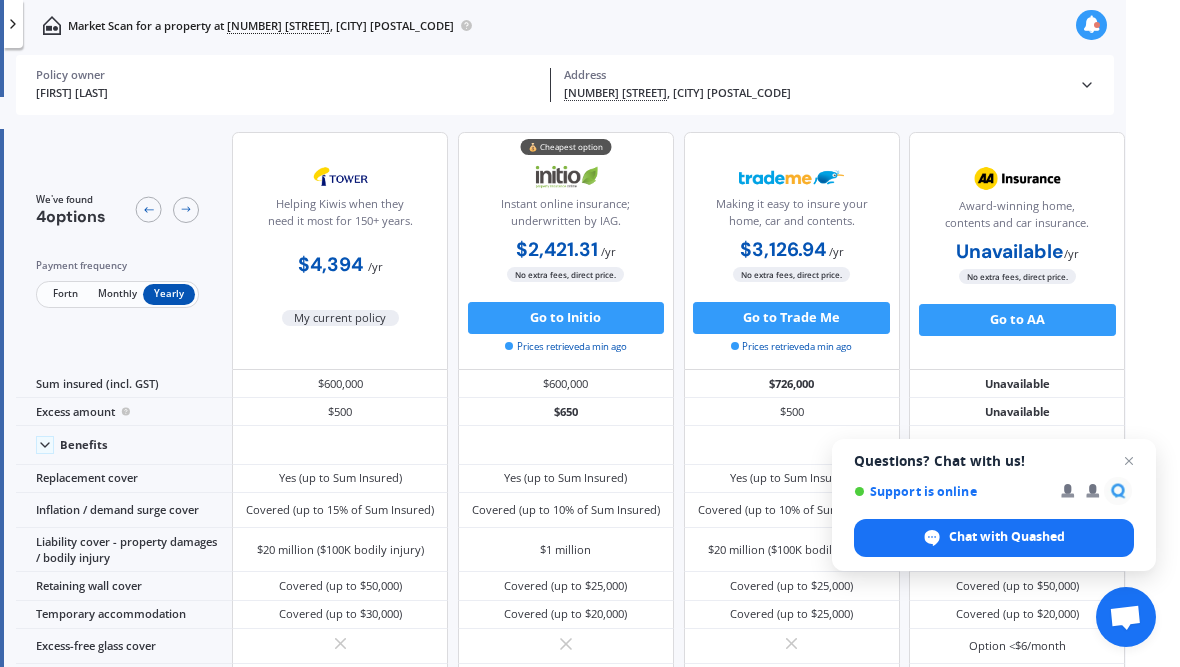 scroll, scrollTop: 0, scrollLeft: 0, axis: both 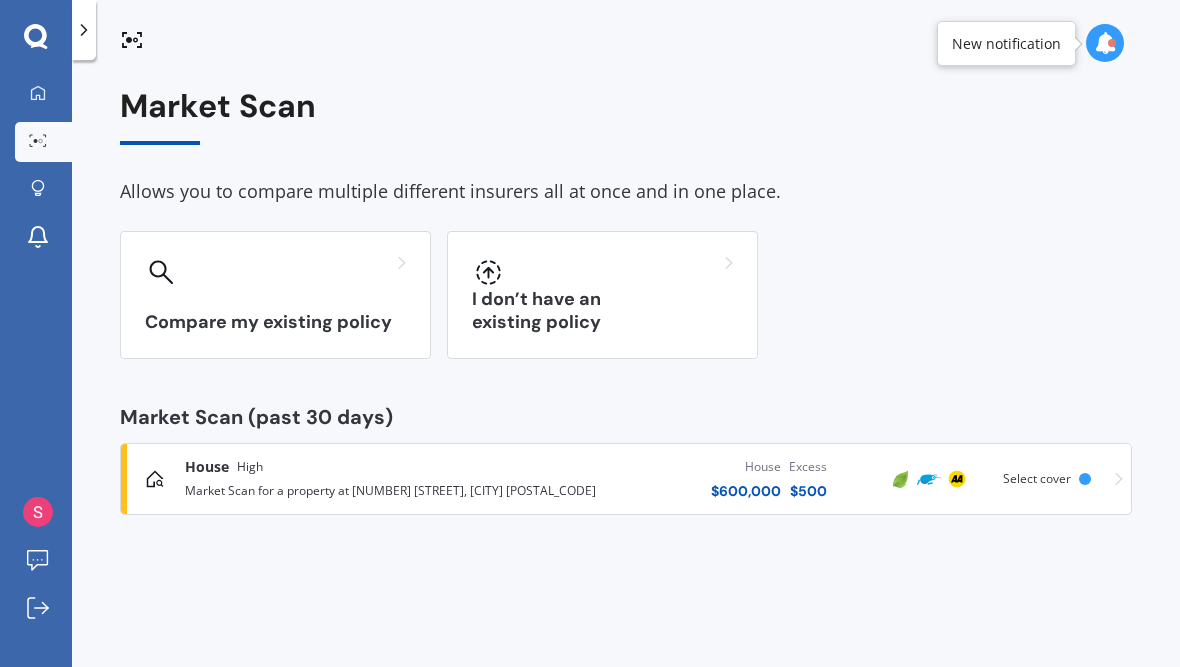 click on "House" at bounding box center (746, 467) 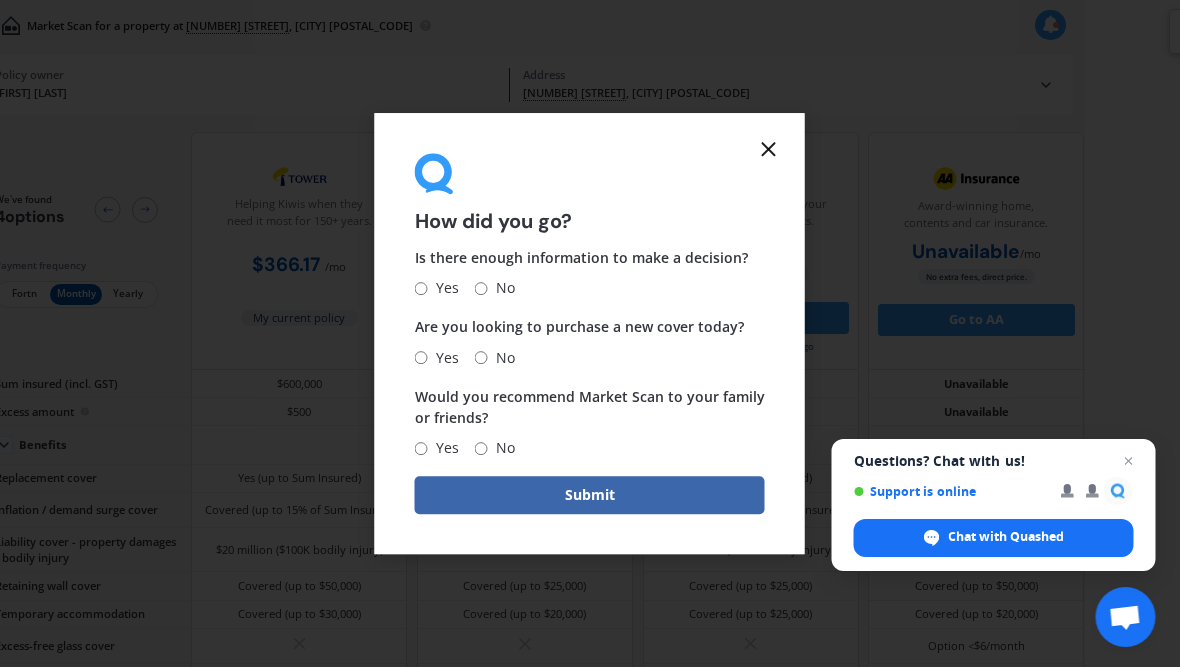 scroll, scrollTop: 0, scrollLeft: 96, axis: horizontal 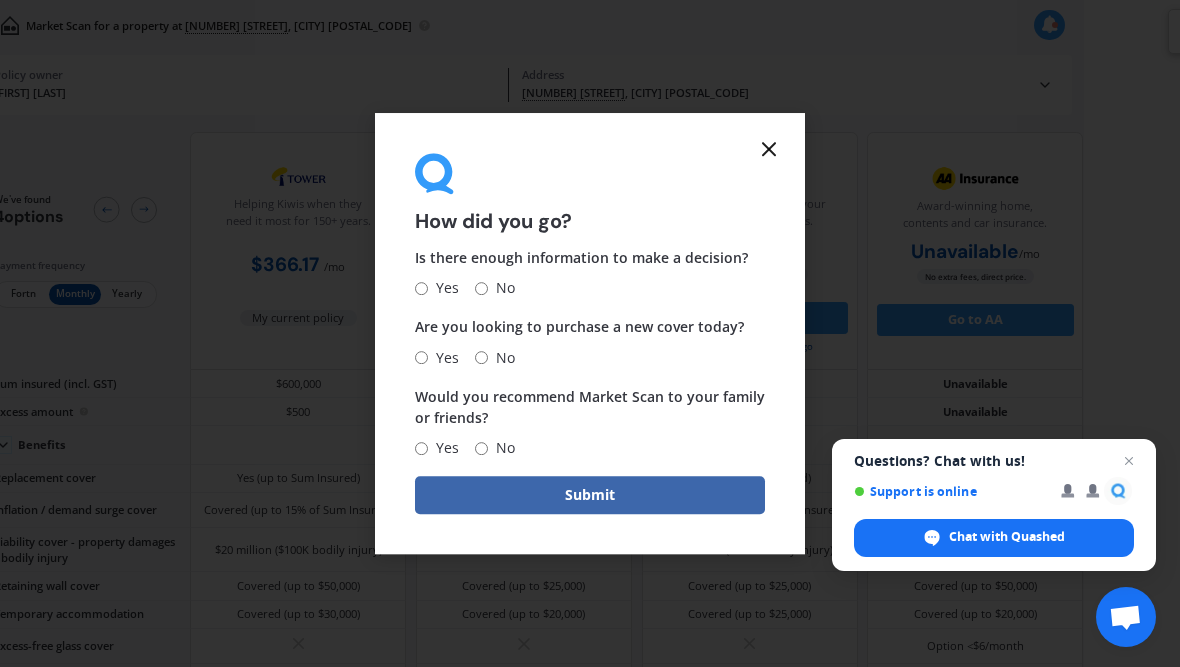 click at bounding box center (769, 149) 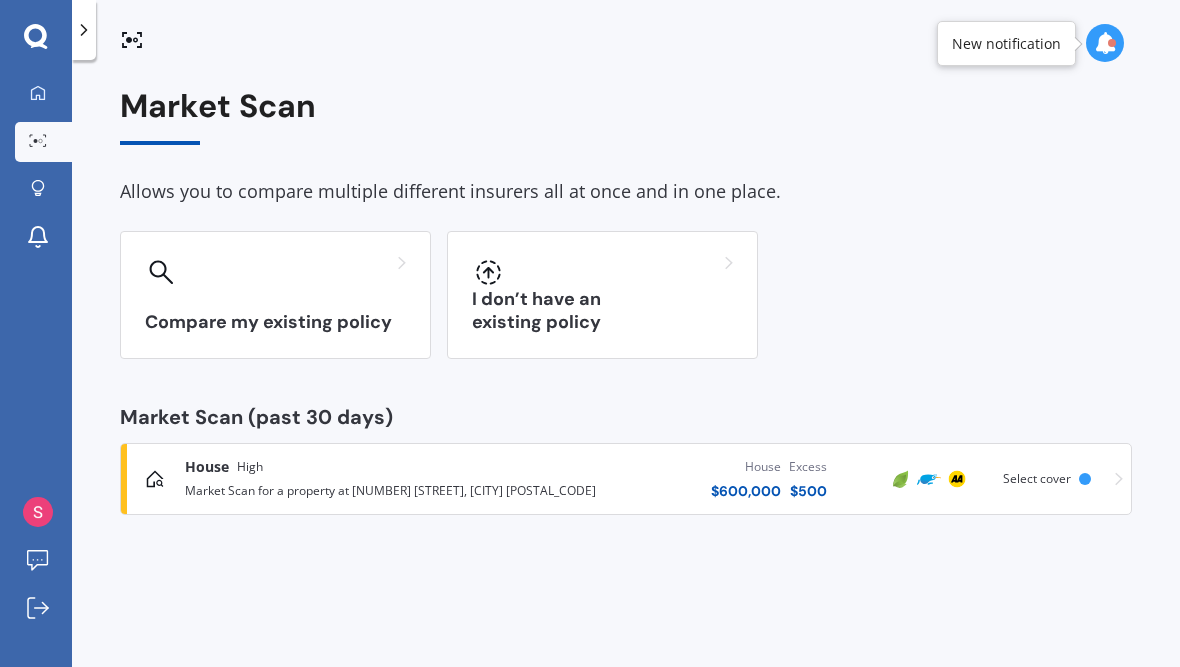 scroll, scrollTop: 0, scrollLeft: 0, axis: both 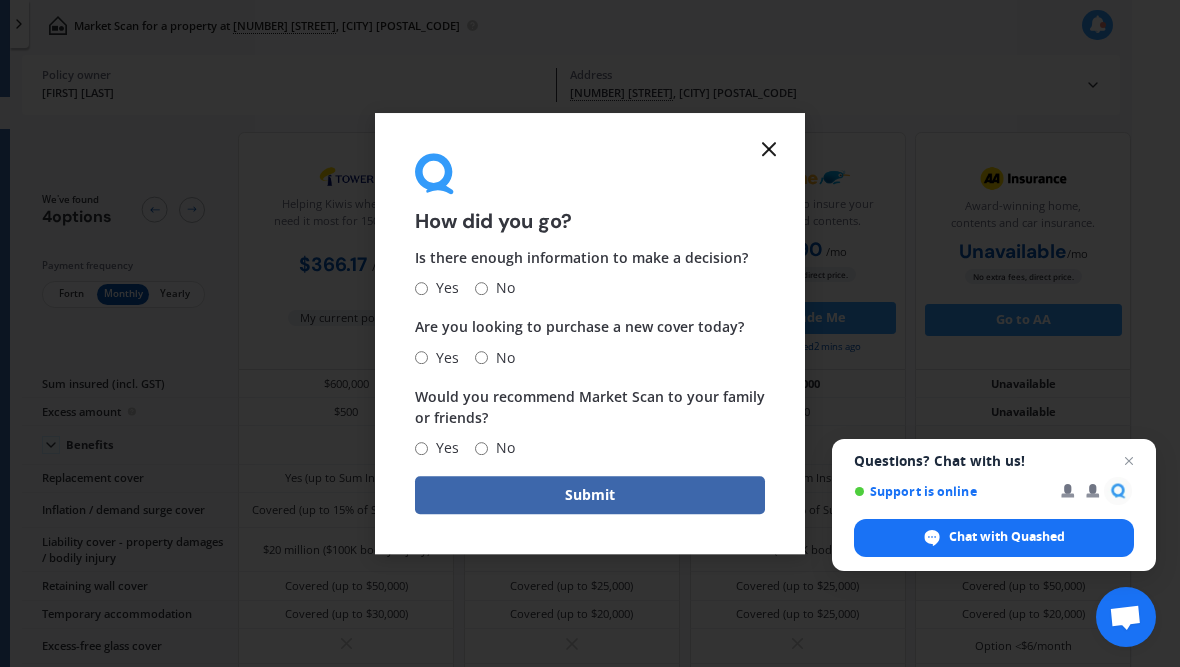 click at bounding box center [769, 149] 